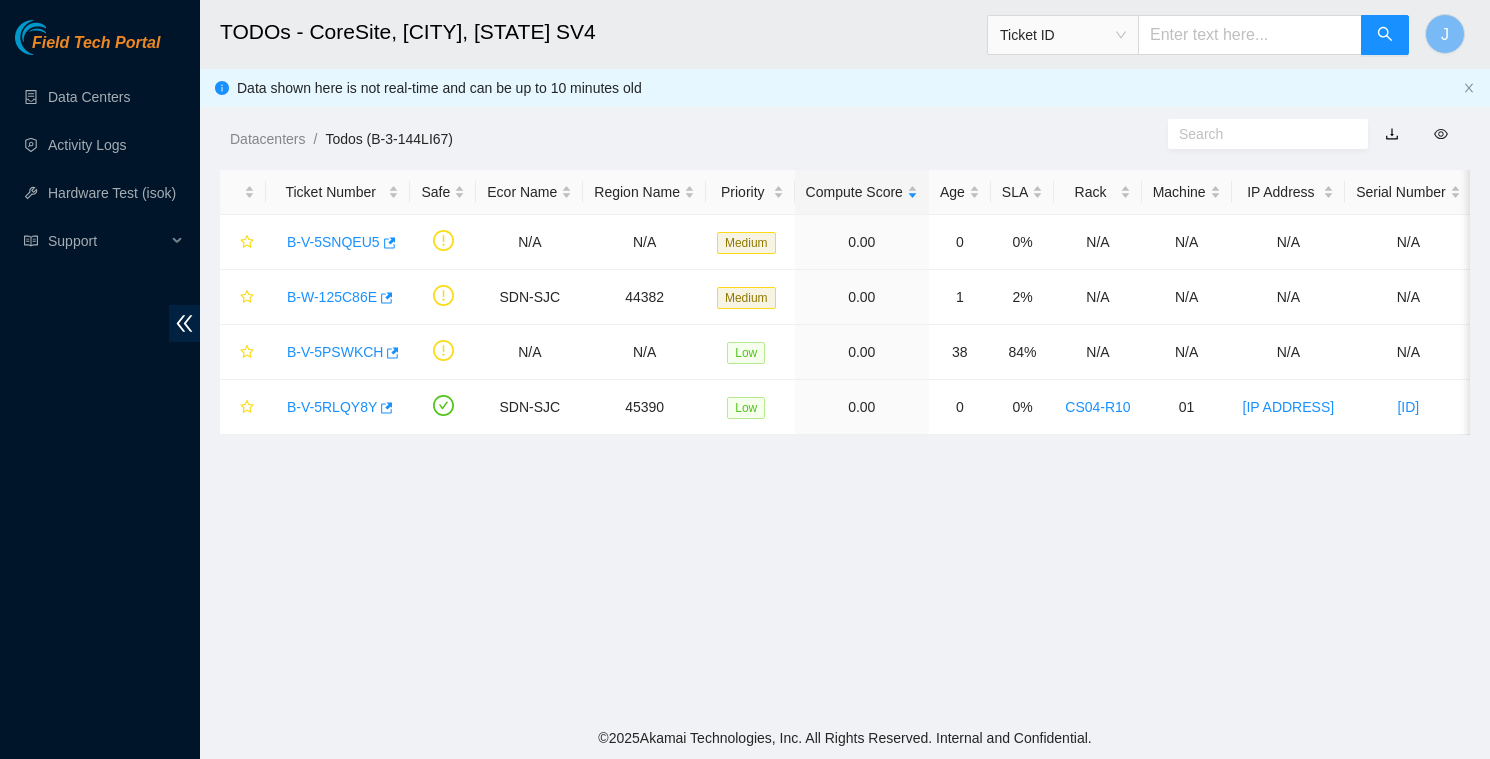 scroll, scrollTop: 0, scrollLeft: 0, axis: both 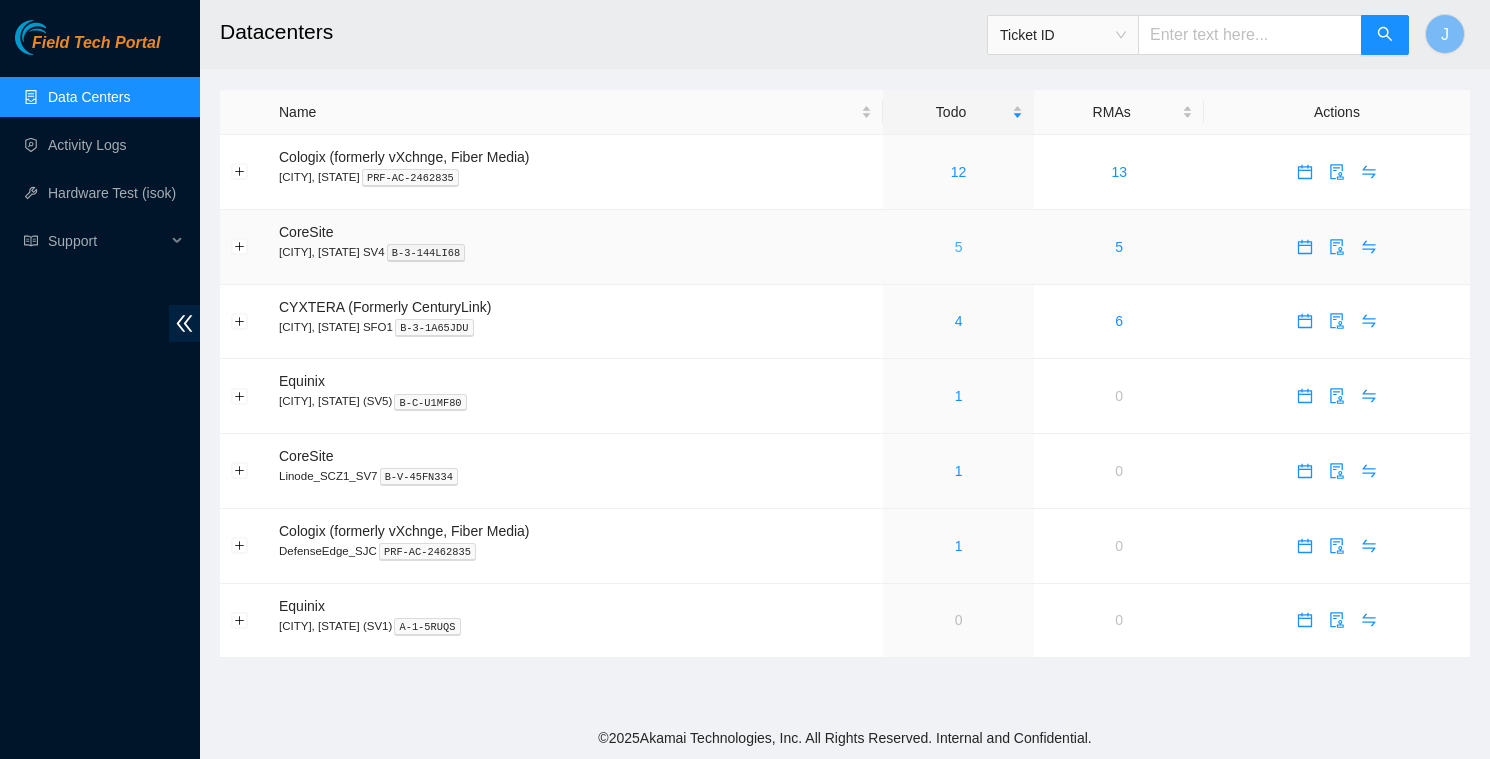 click on "5" at bounding box center [959, 247] 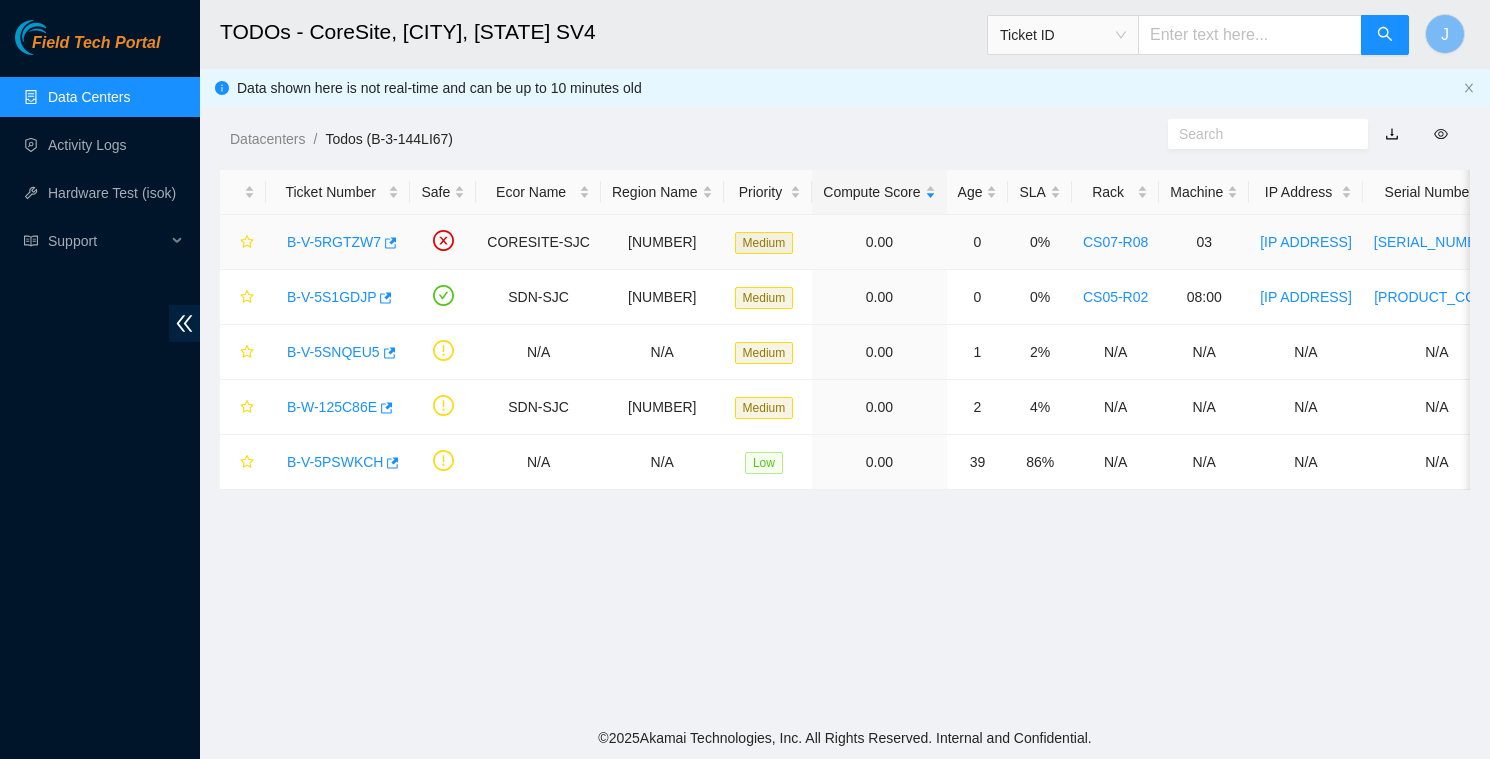 click on "B-V-5RGTZW7" at bounding box center [334, 242] 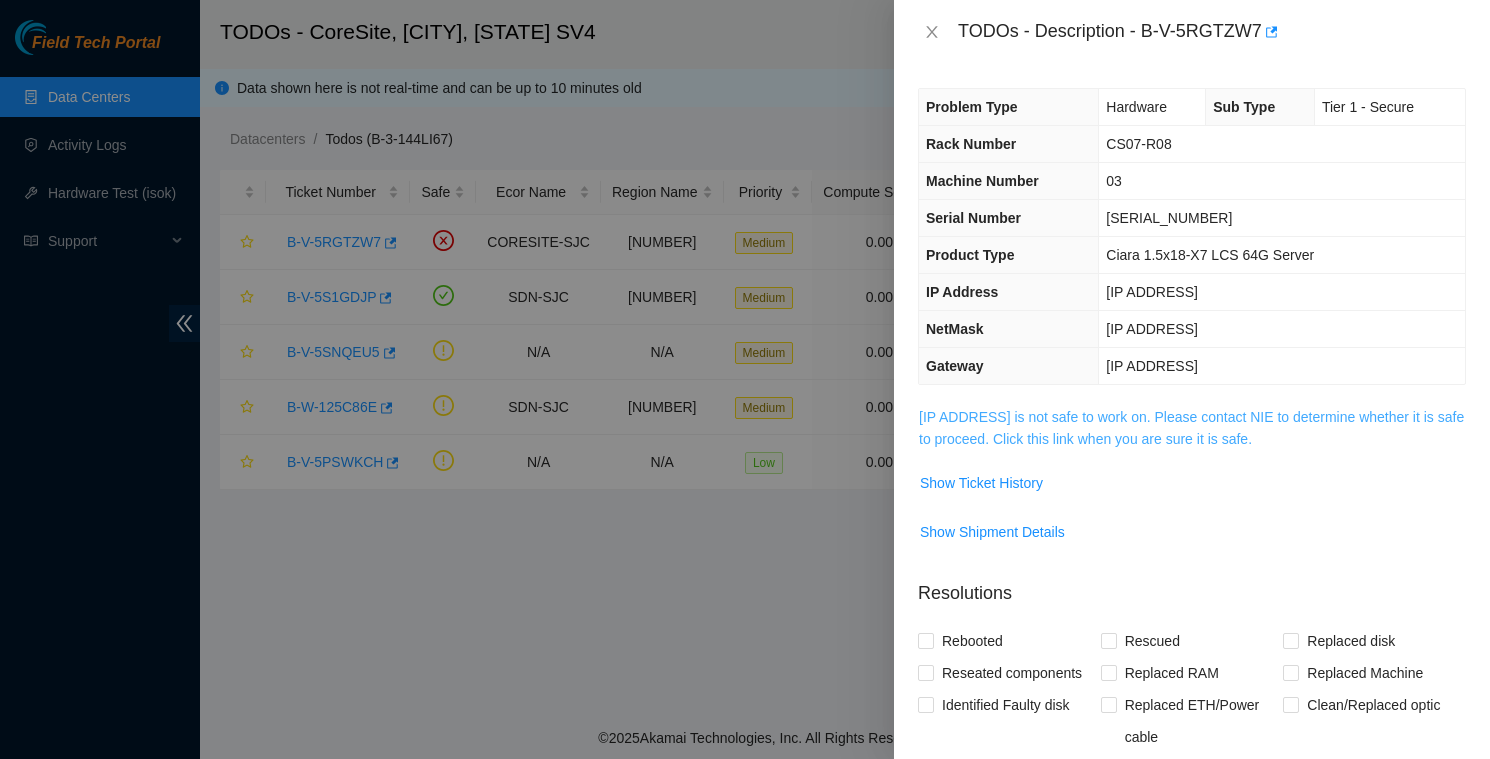 click on "184.25.57.76 is not safe to work on. Please contact NIE to determine whether it is safe to proceed. Click this link when you are sure it is safe." at bounding box center [1191, 428] 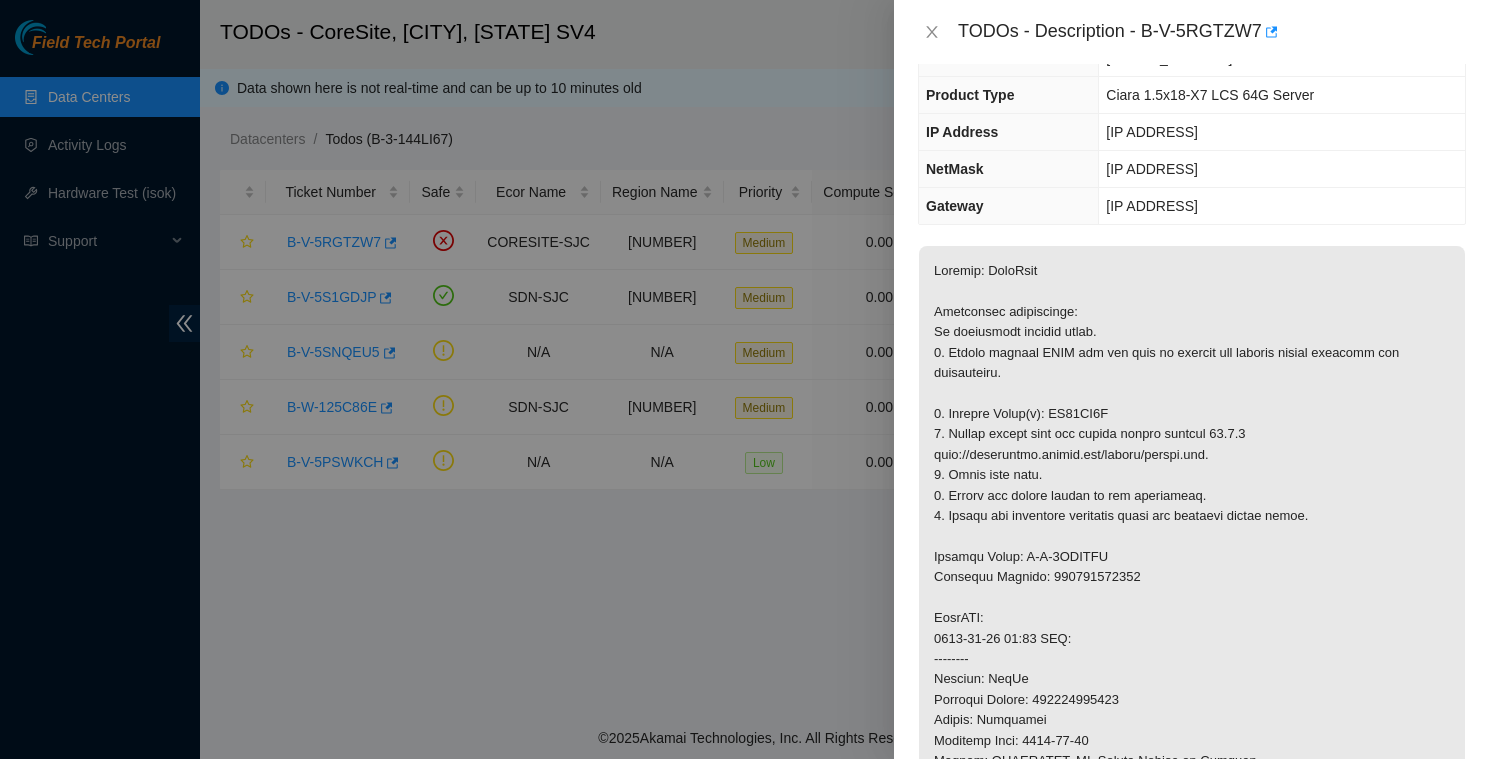 scroll, scrollTop: 0, scrollLeft: 0, axis: both 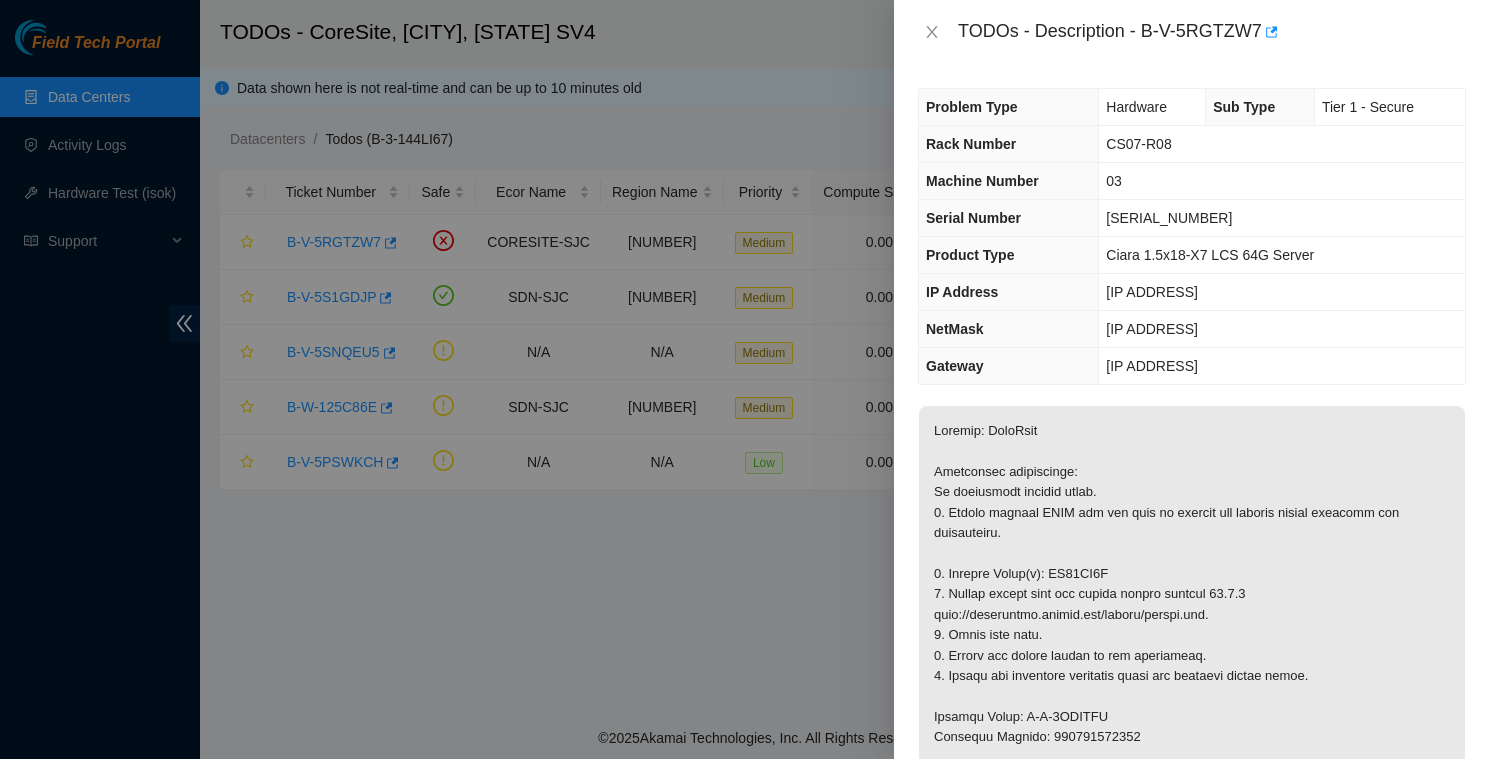 click on "TODOs - Description - B-V-5RGTZW7" at bounding box center [1212, 32] 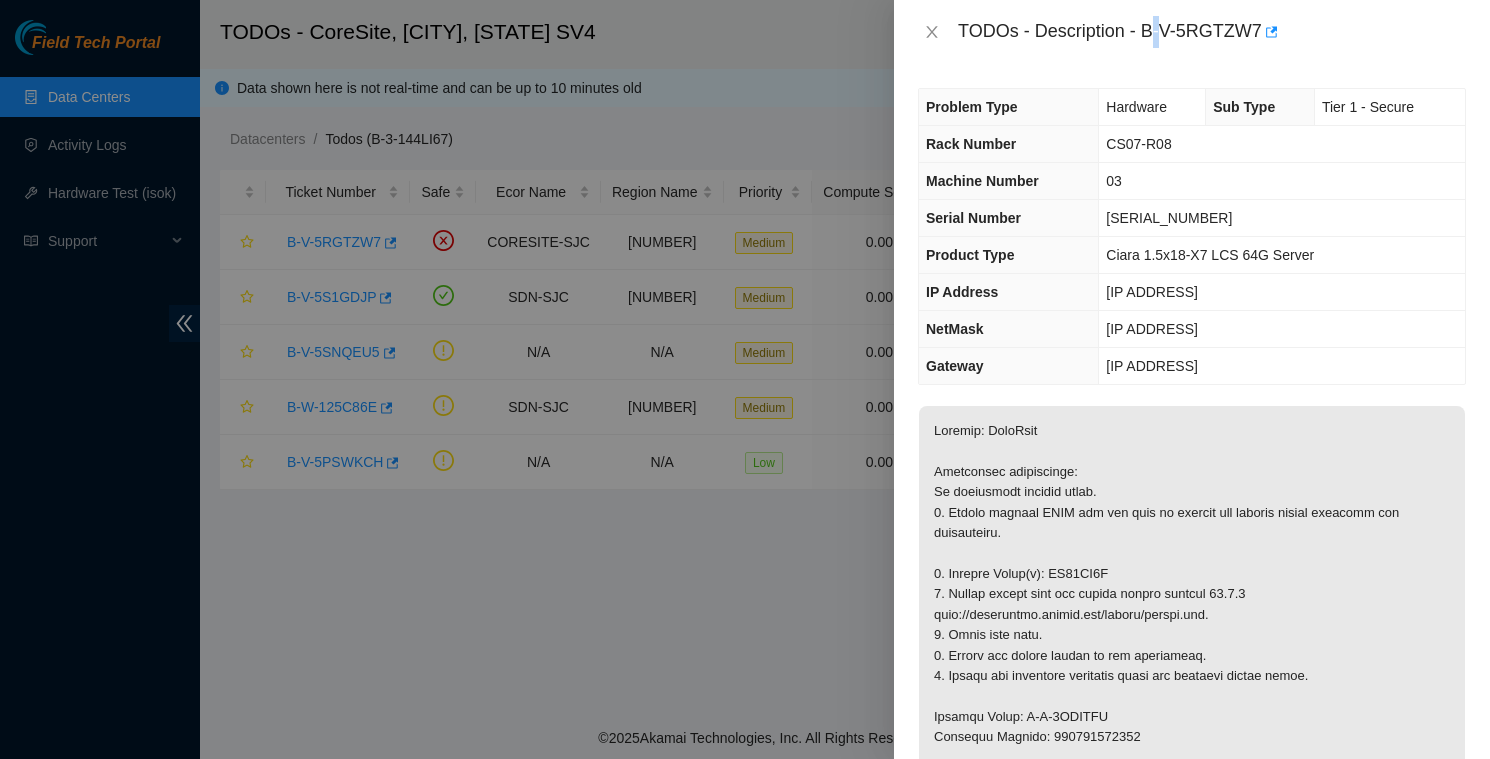 click on "TODOs - Description - B-V-5RGTZW7" at bounding box center (1212, 32) 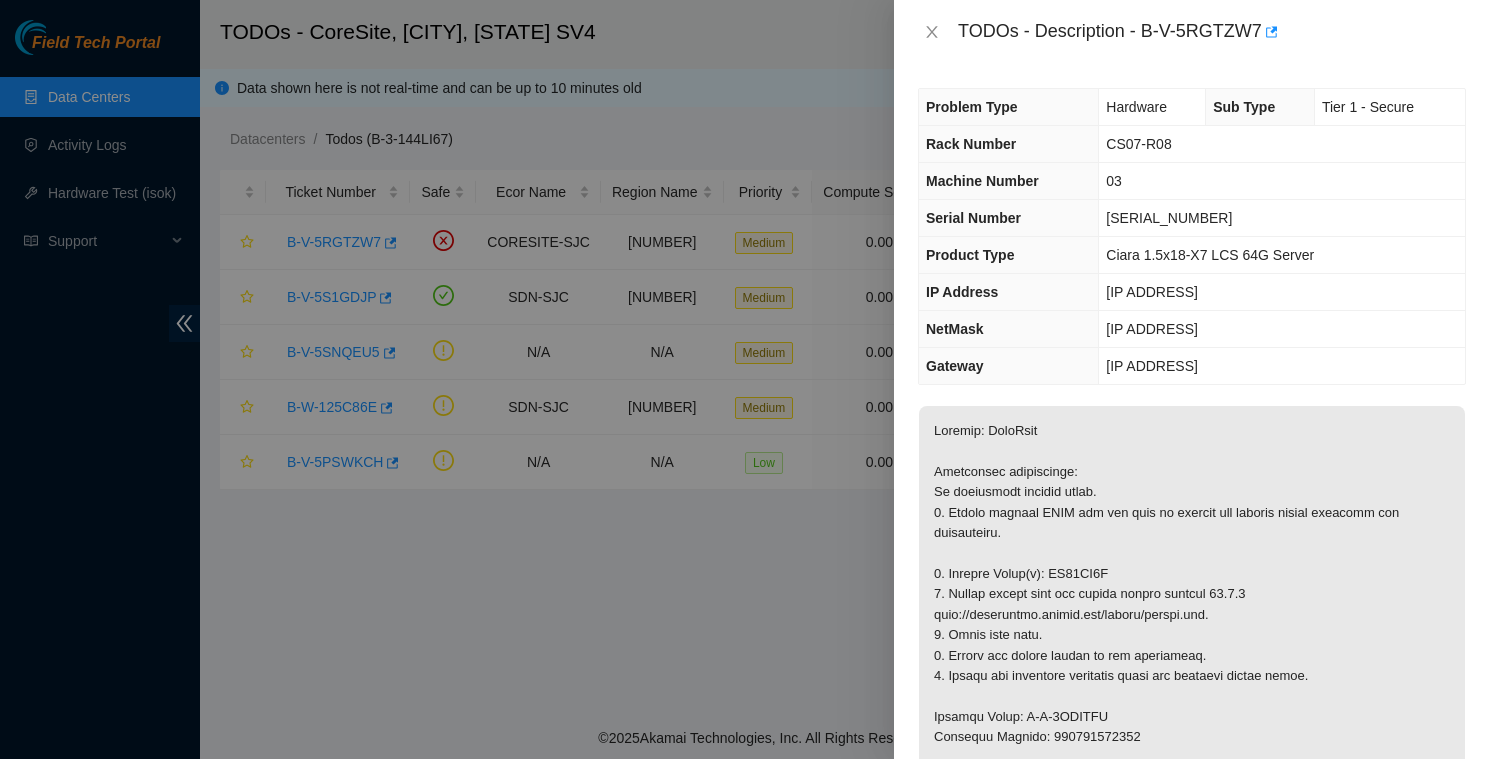 click on "TODOs - Description - B-V-5RGTZW7" at bounding box center (1212, 32) 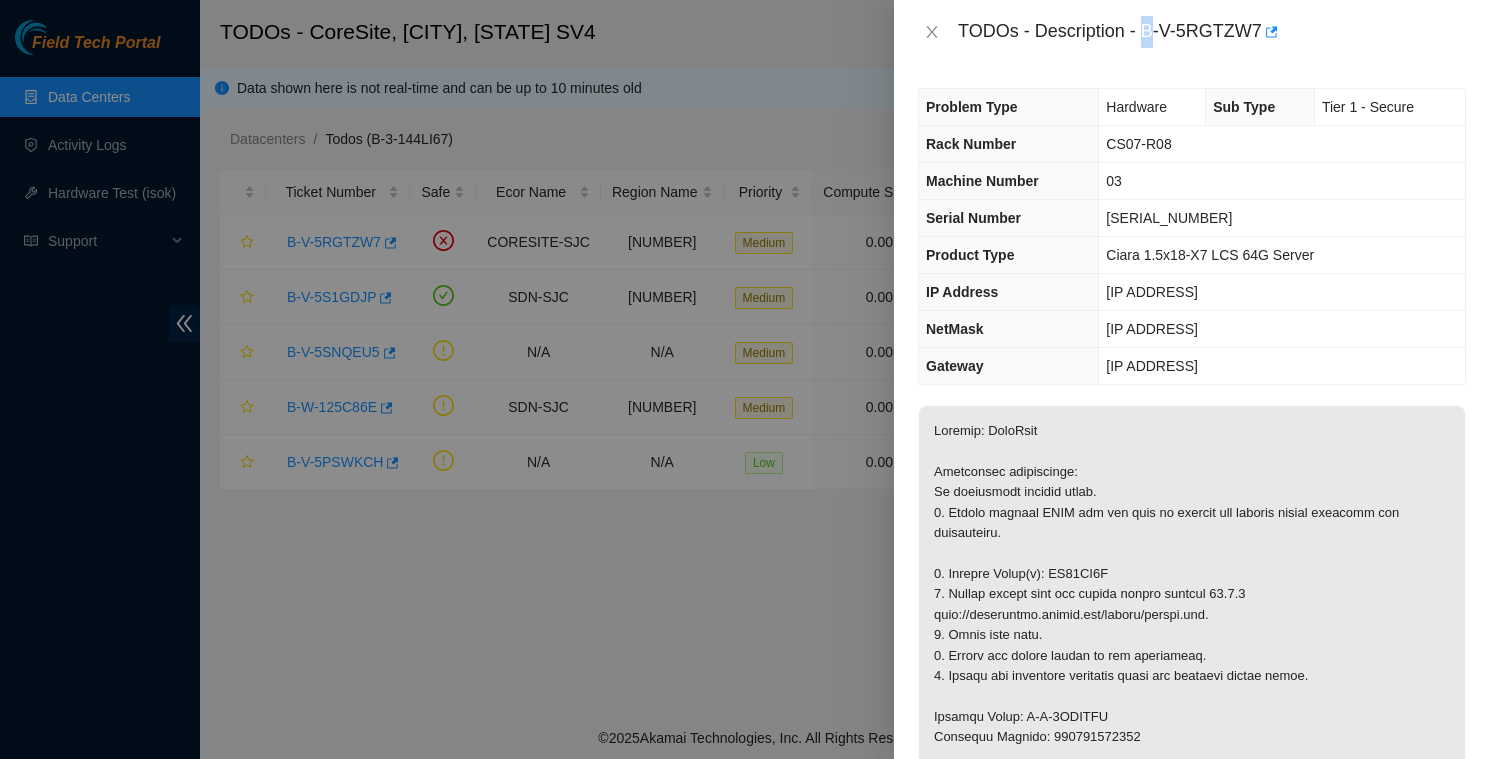 click on "TODOs - Description - B-V-5RGTZW7" at bounding box center (1212, 32) 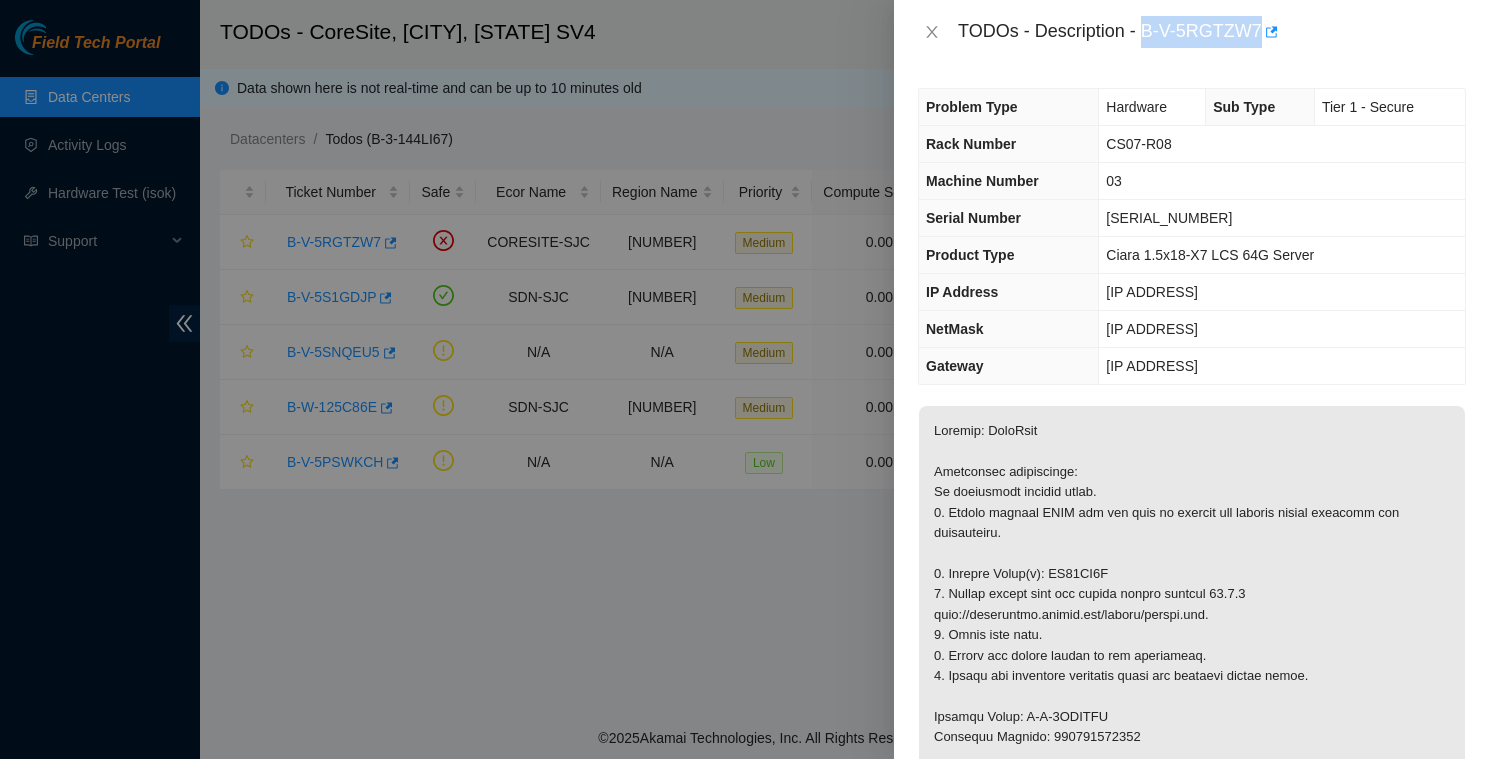 click on "TODOs - Description - B-V-5RGTZW7" at bounding box center (1212, 32) 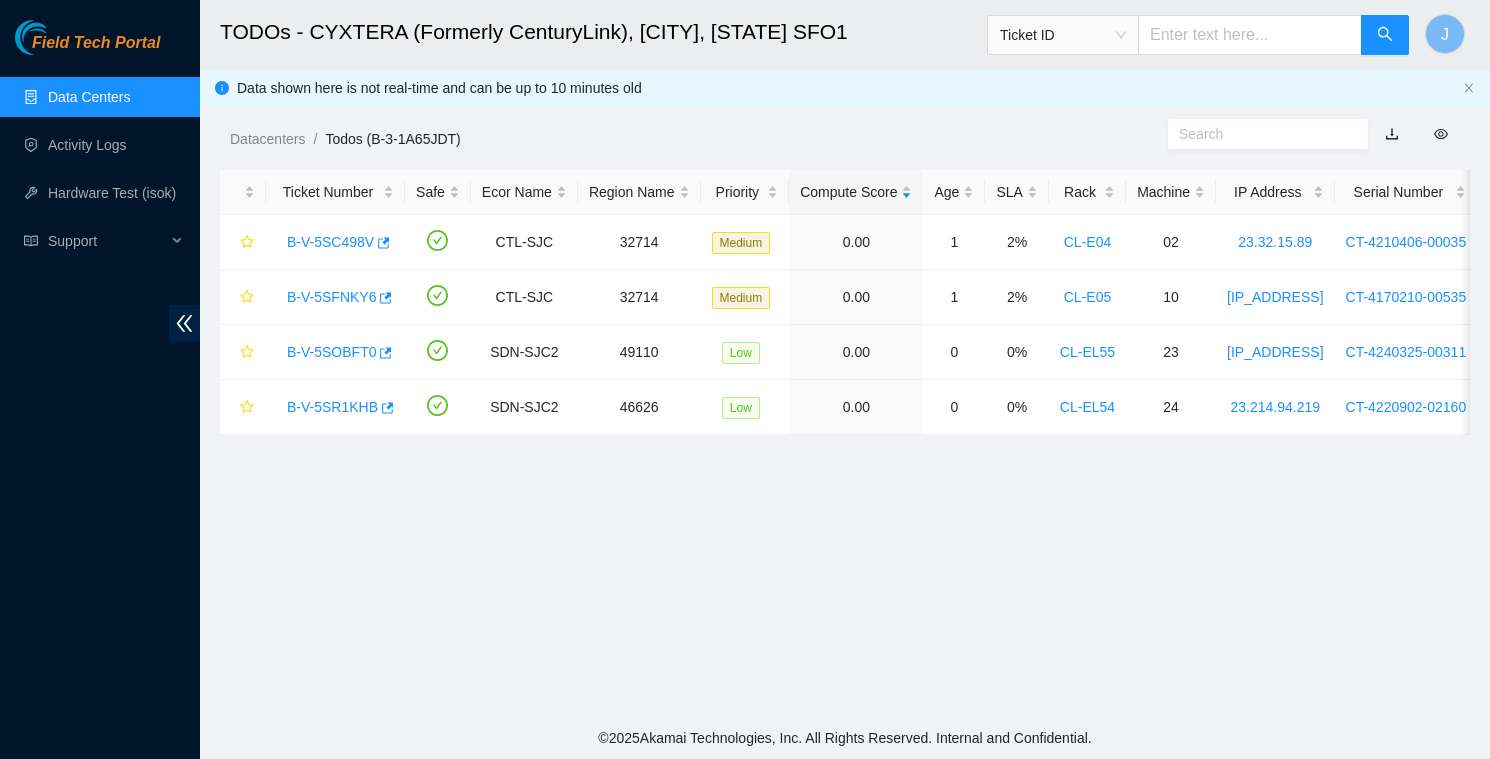 scroll, scrollTop: 0, scrollLeft: 0, axis: both 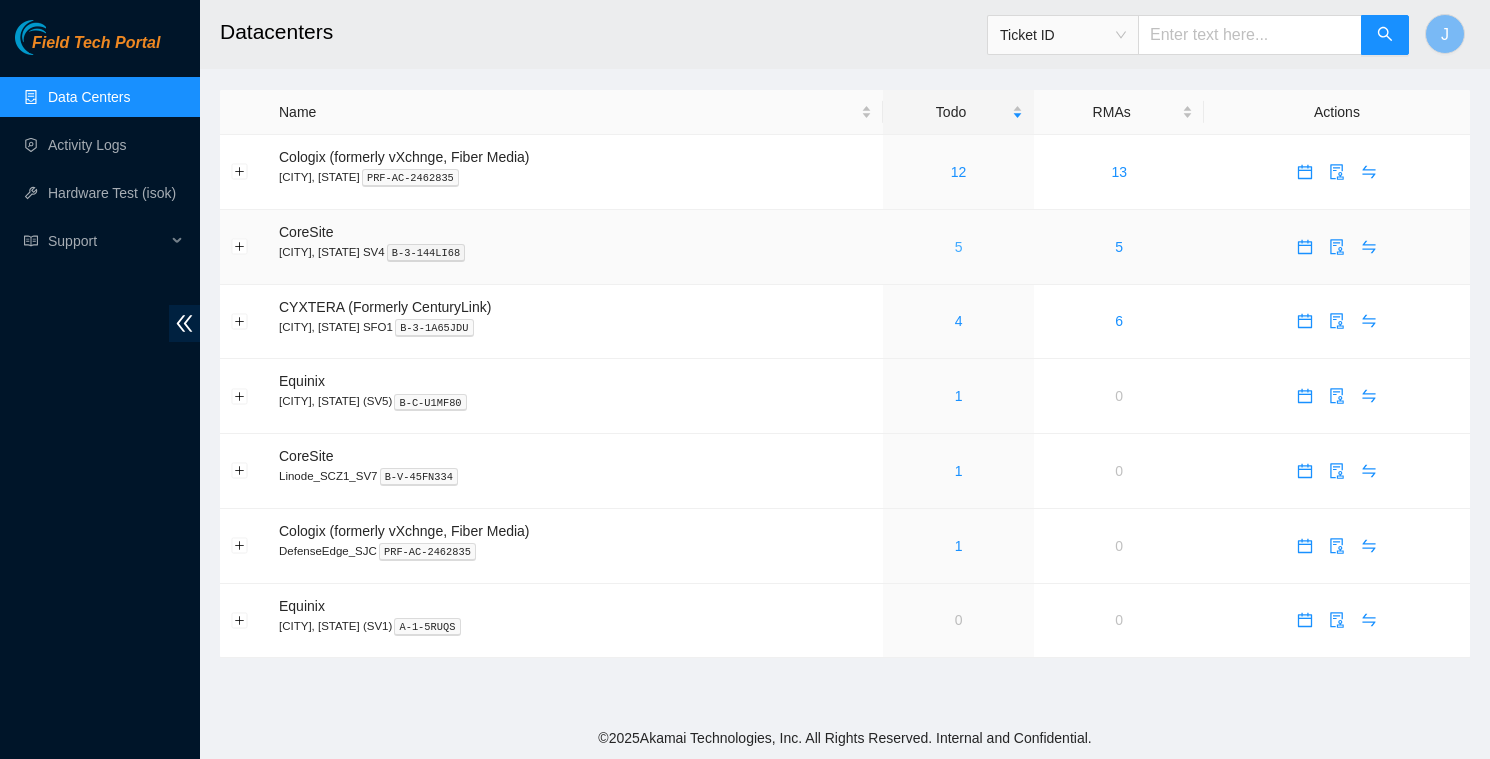 click on "5" at bounding box center [959, 247] 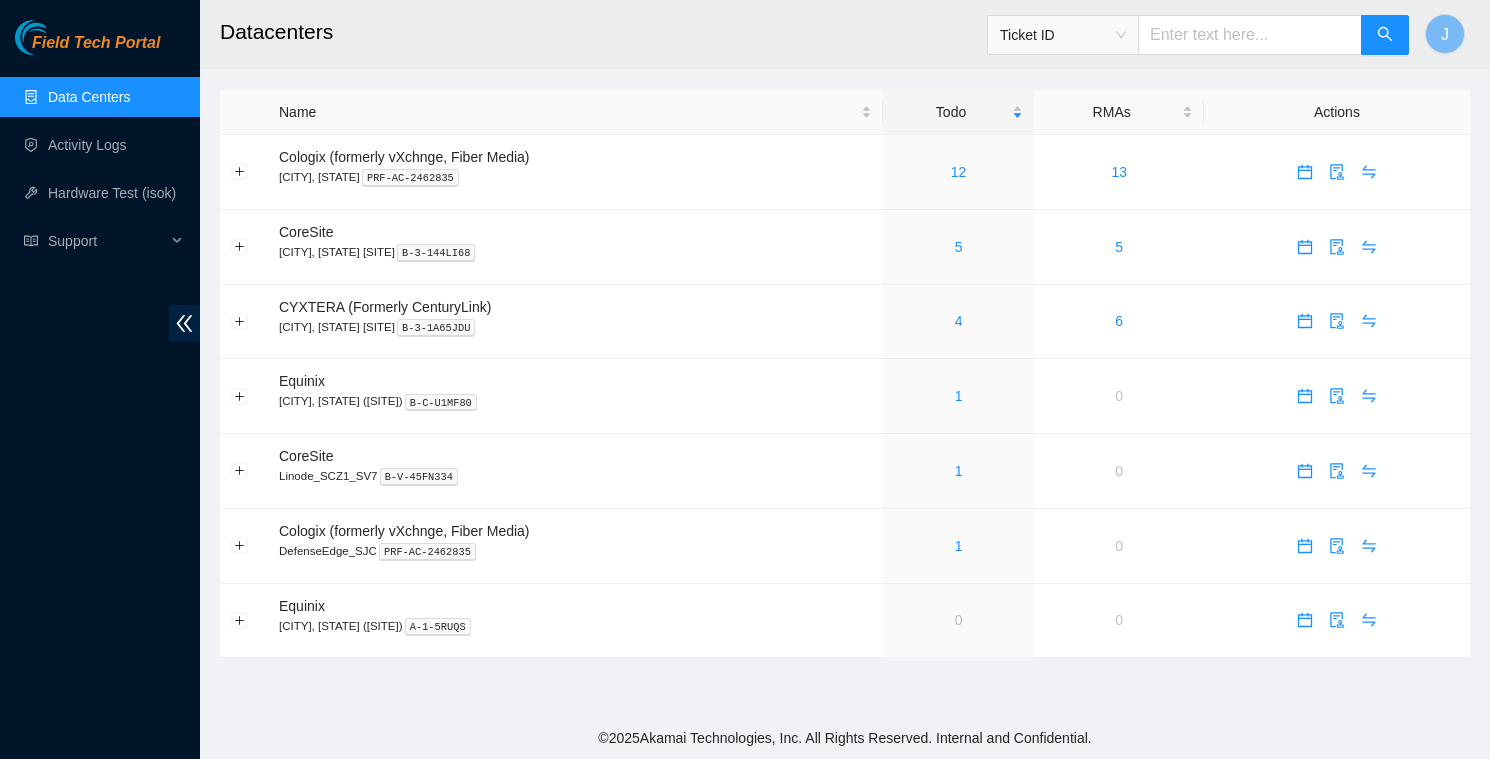 scroll, scrollTop: 0, scrollLeft: 0, axis: both 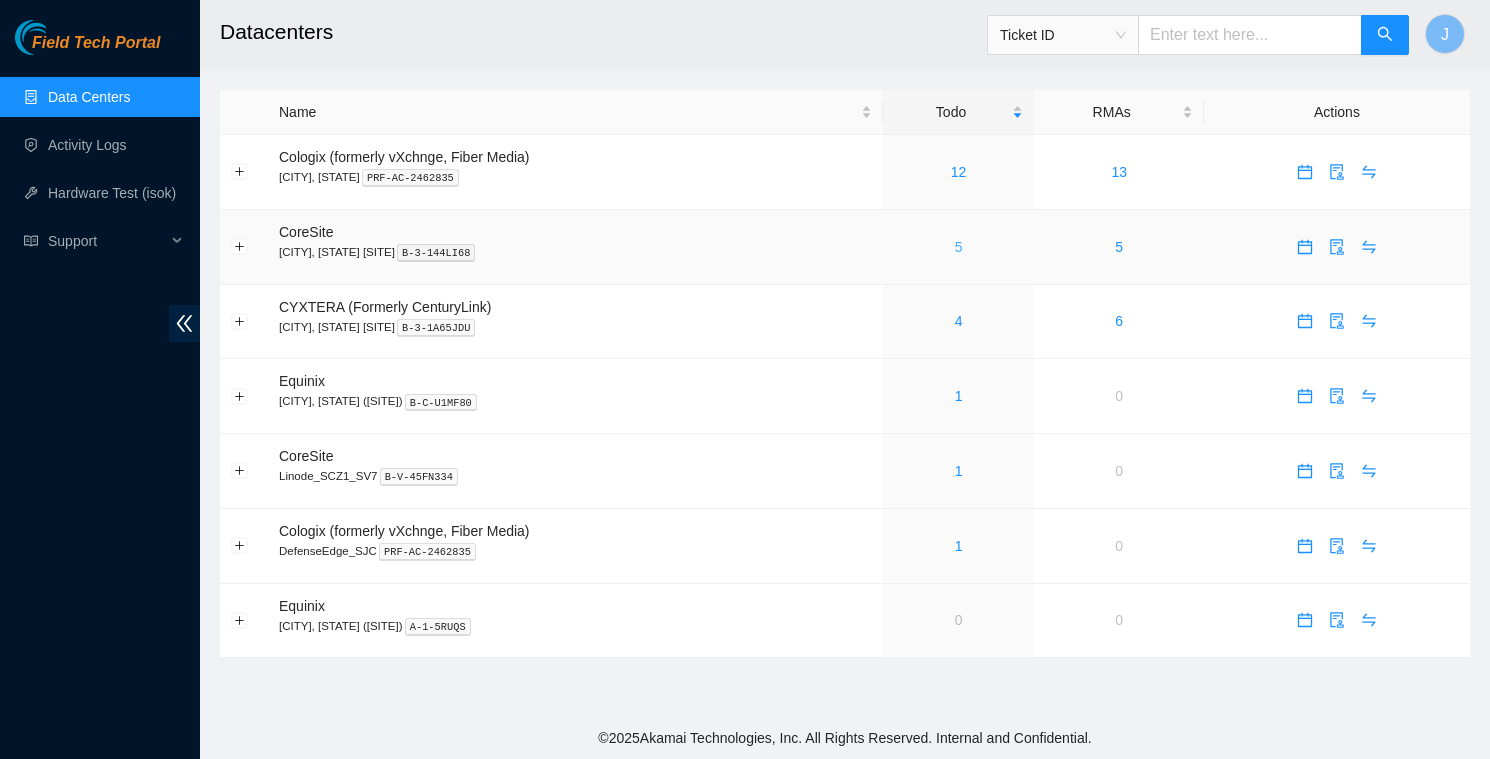 click on "5" at bounding box center [959, 247] 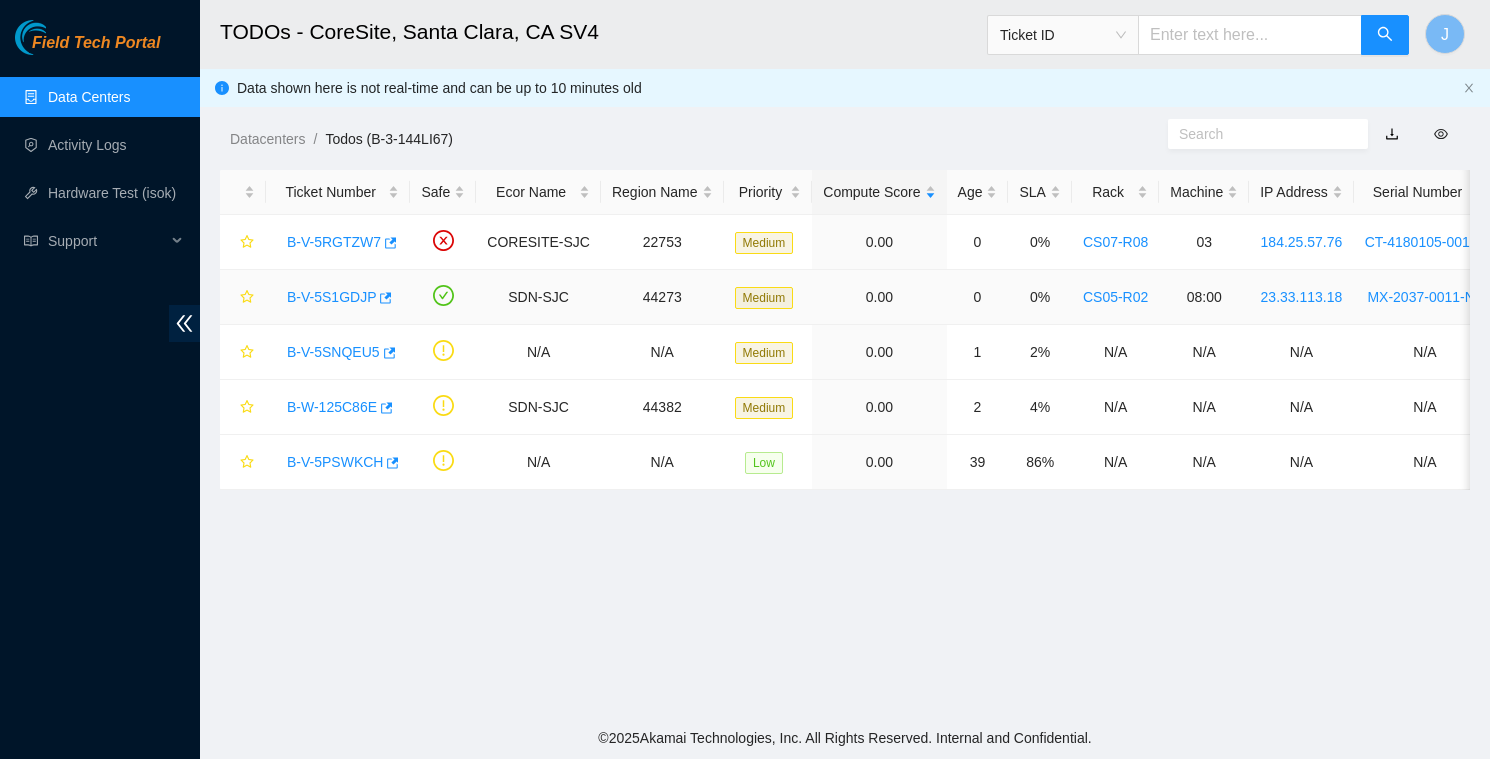 click on "B-V-5S1GDJP" at bounding box center (331, 297) 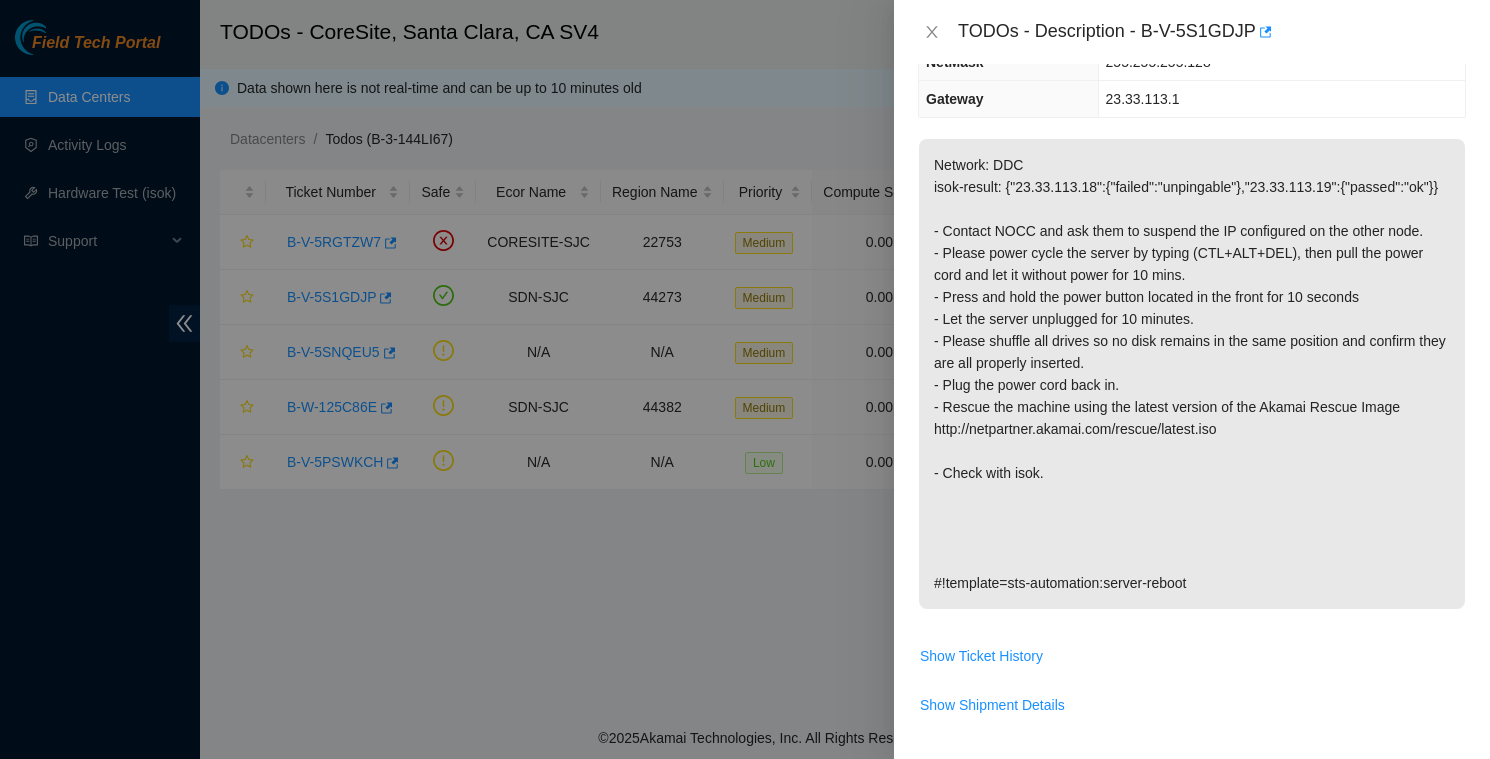 scroll, scrollTop: 0, scrollLeft: 0, axis: both 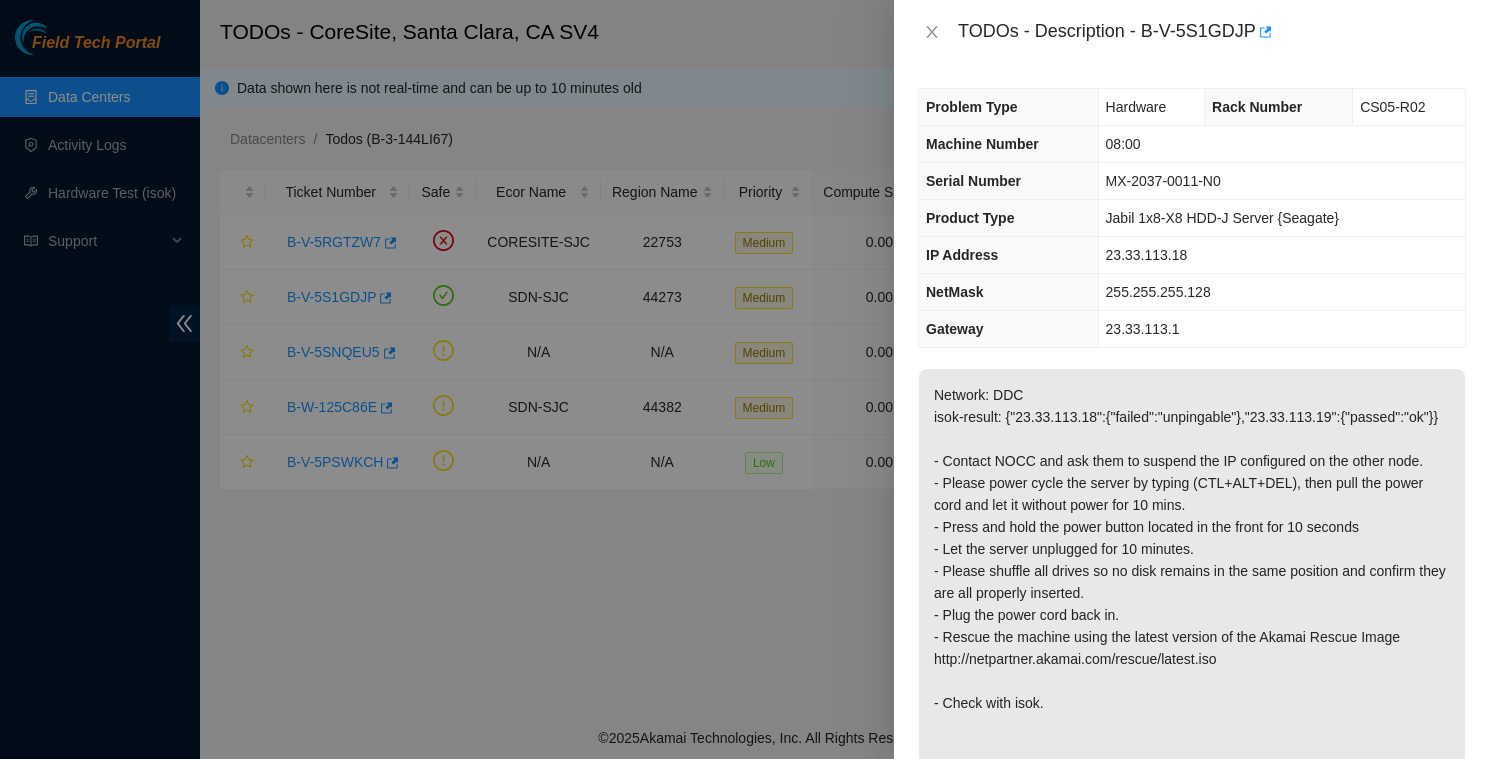 click on "TODOs - Description - B-V-5S1GDJP" at bounding box center [1212, 32] 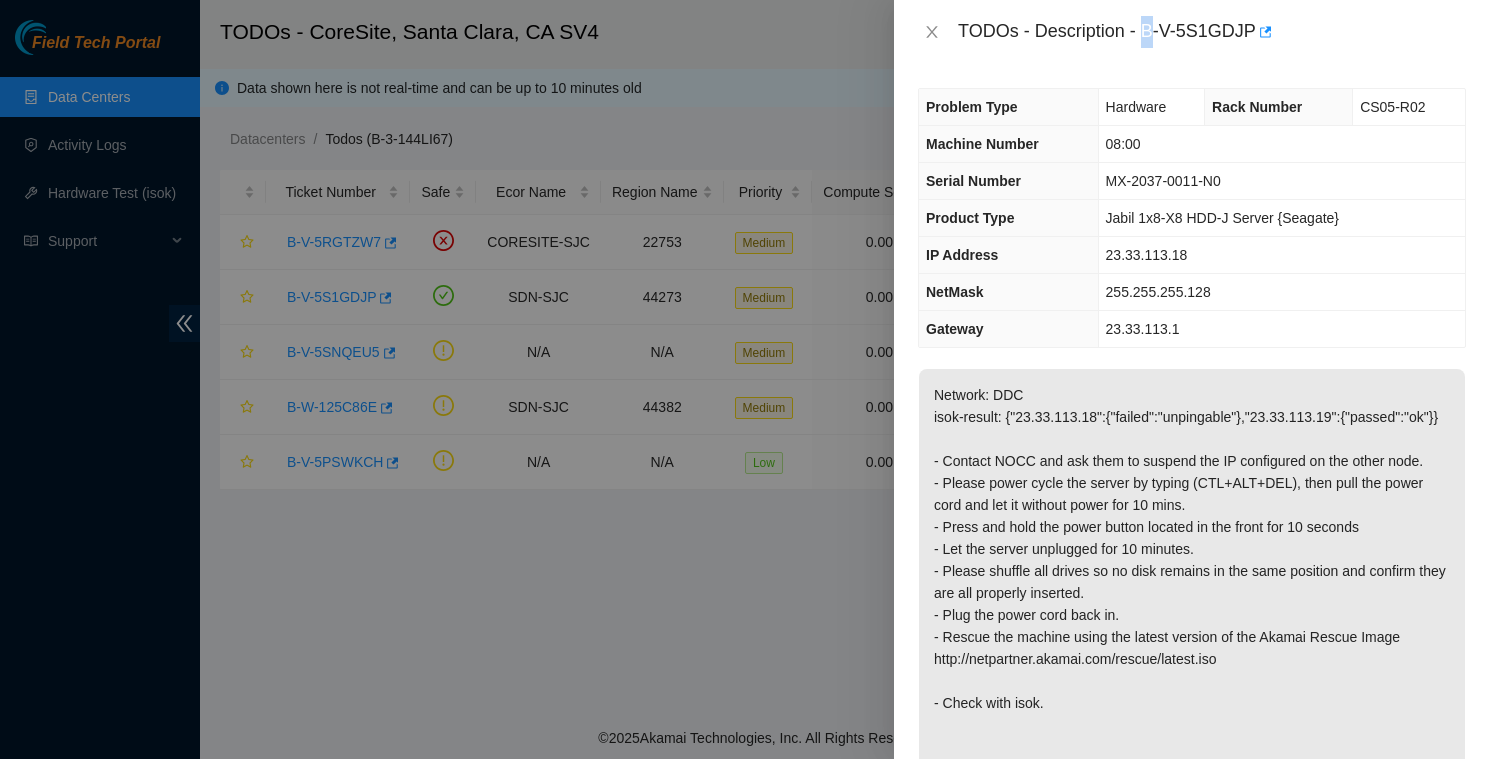 click on "TODOs - Description - B-V-5S1GDJP" at bounding box center [1212, 32] 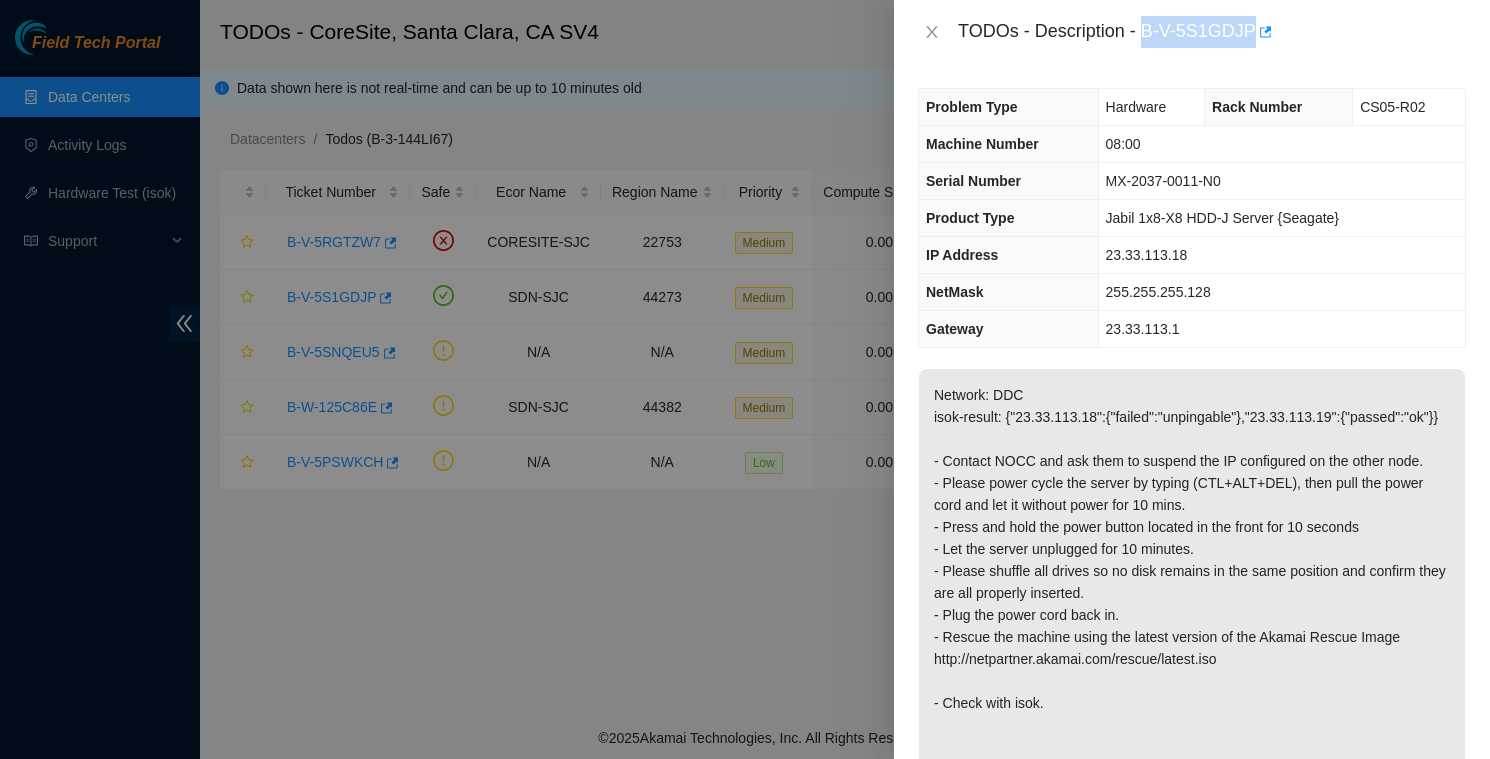 click on "TODOs - Description - B-V-5S1GDJP" at bounding box center (1212, 32) 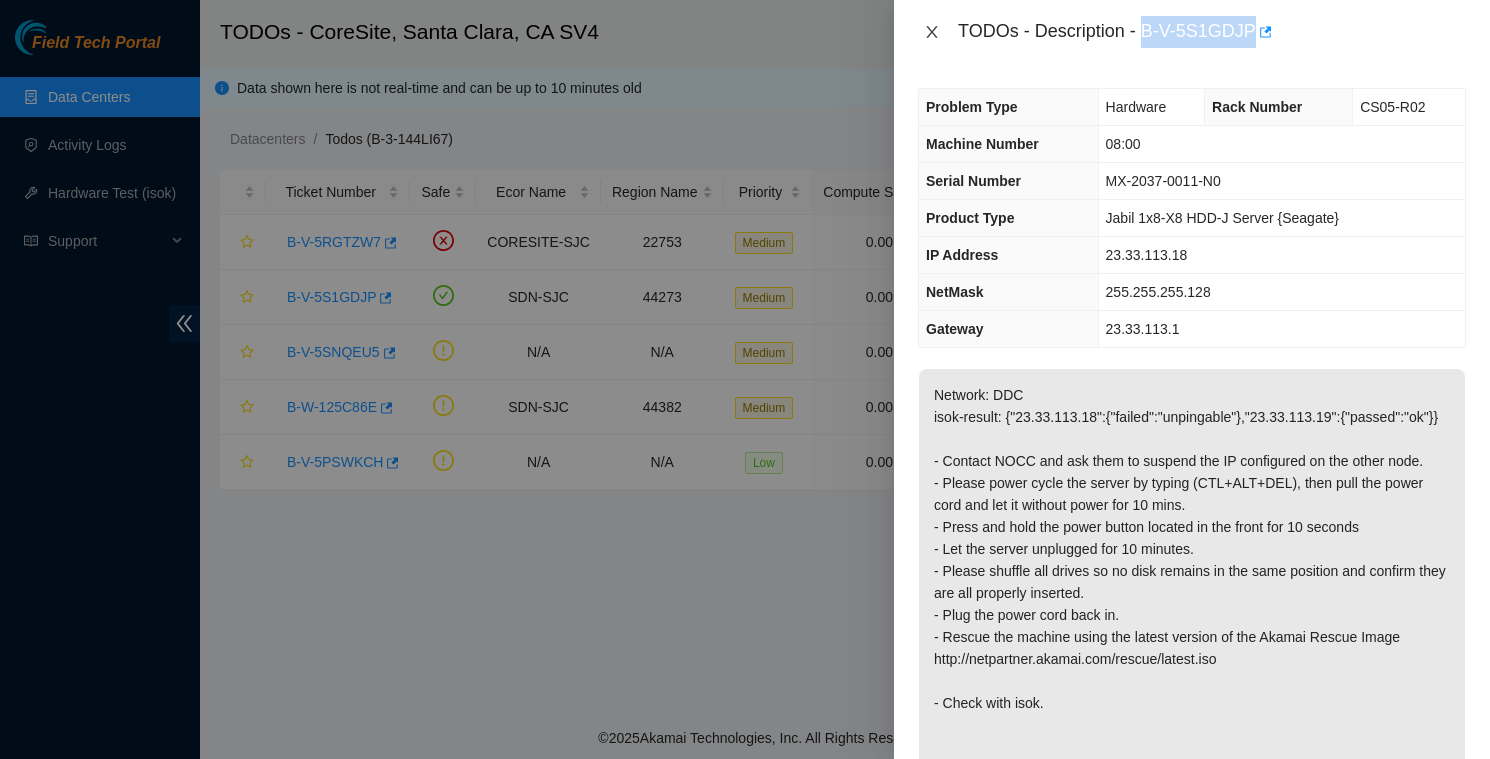click 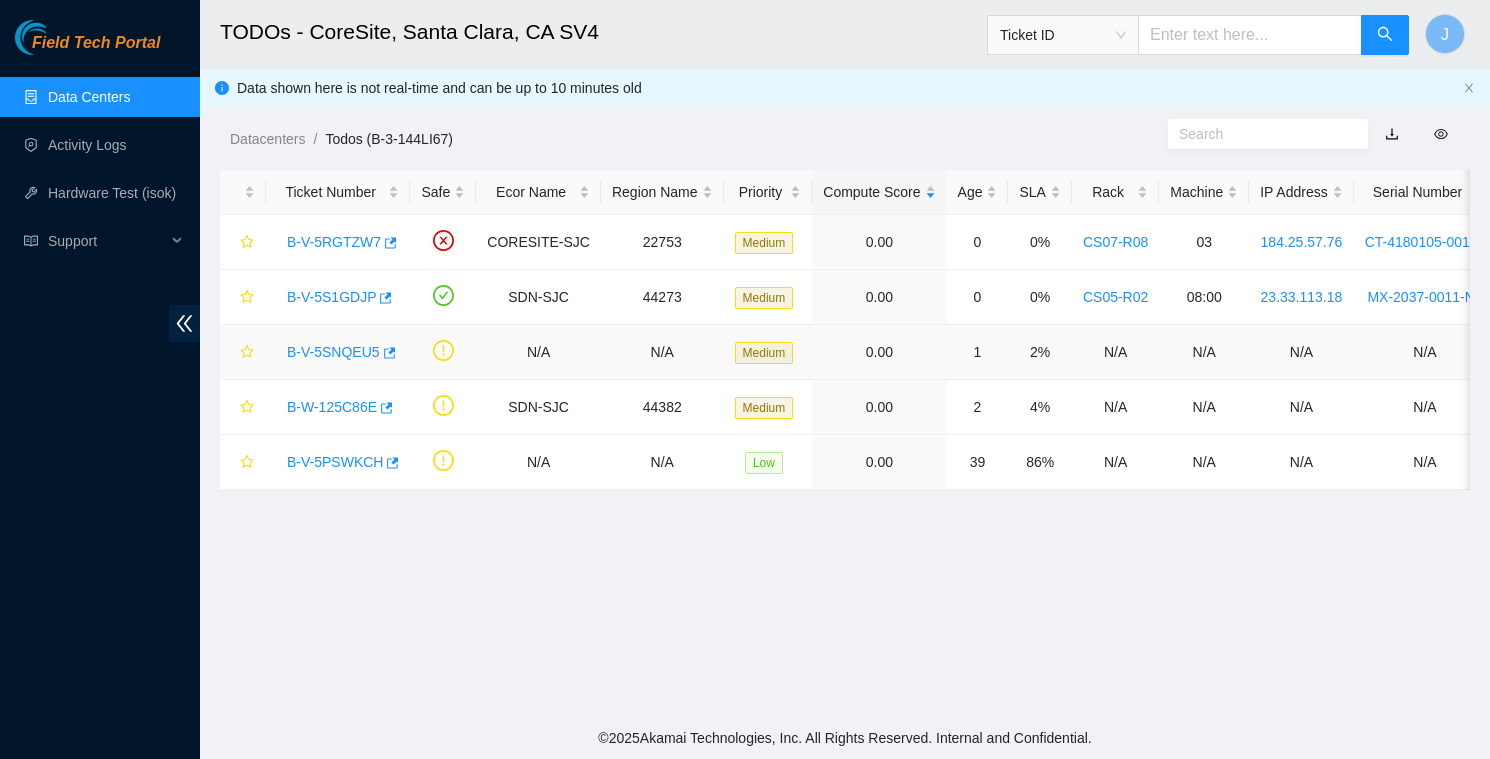 click on "B-V-5SNQEU5" at bounding box center (333, 352) 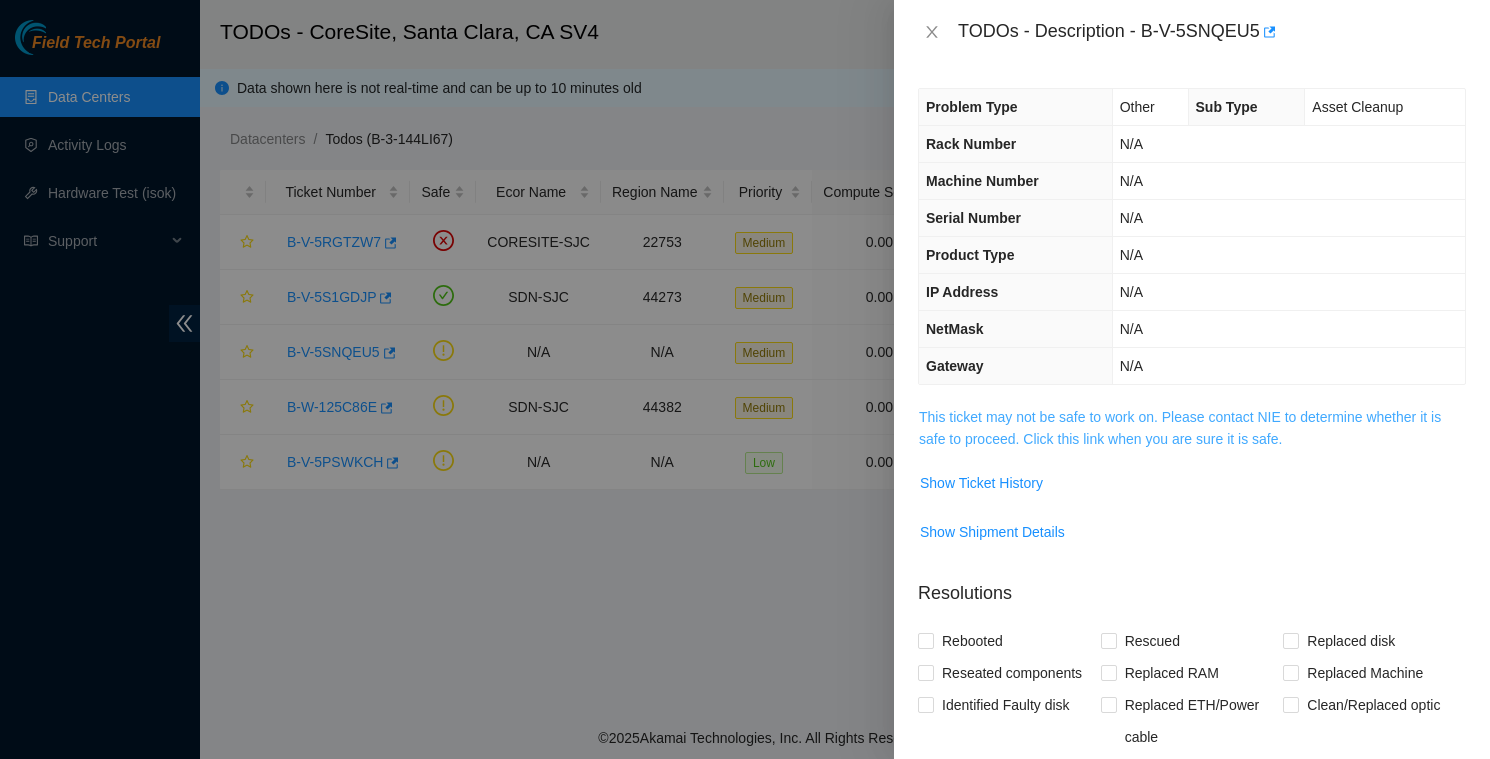 click on "This ticket may not be safe to work on. Please contact NIE to determine whether it is safe to proceed. Click this link when you are sure it is safe." at bounding box center [1180, 428] 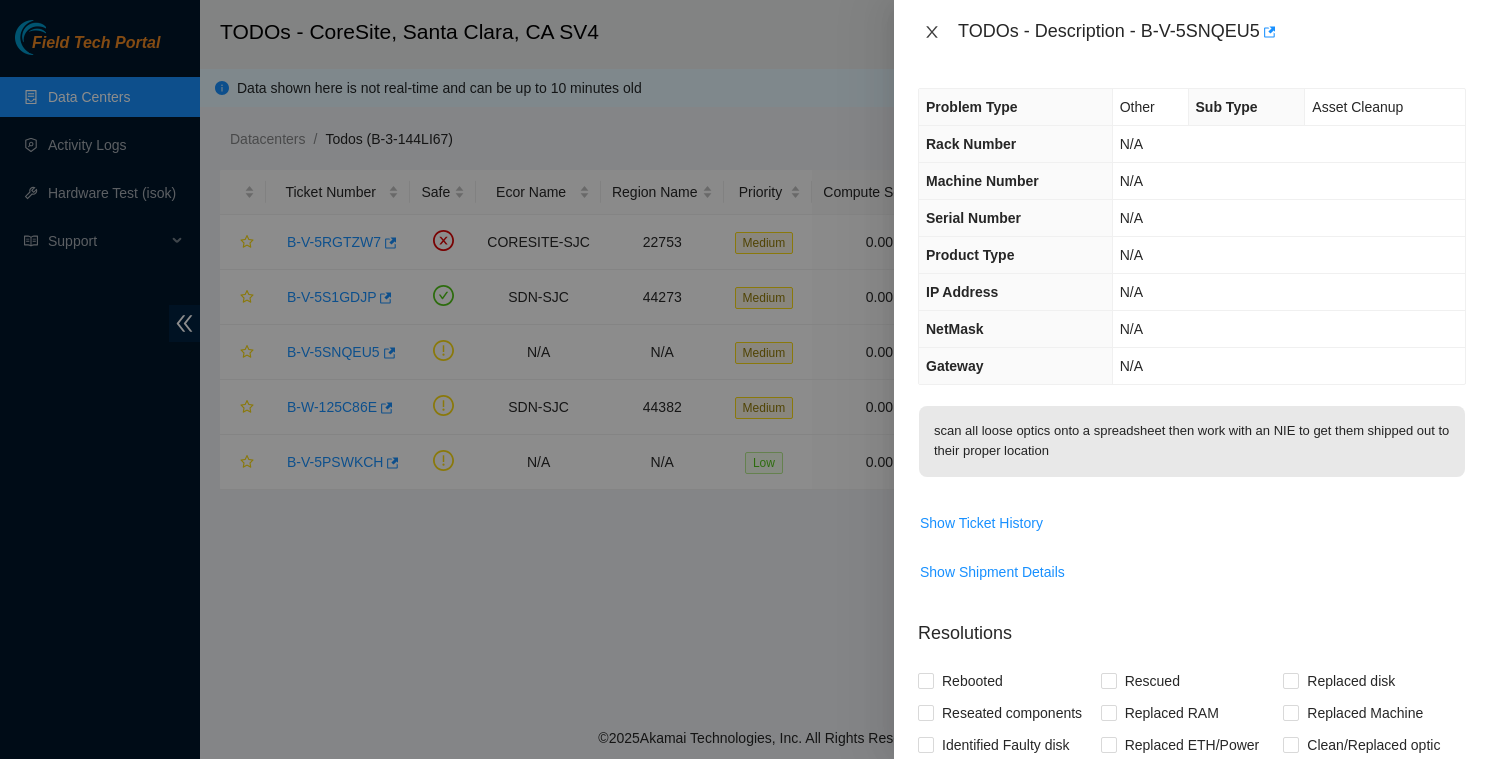 click 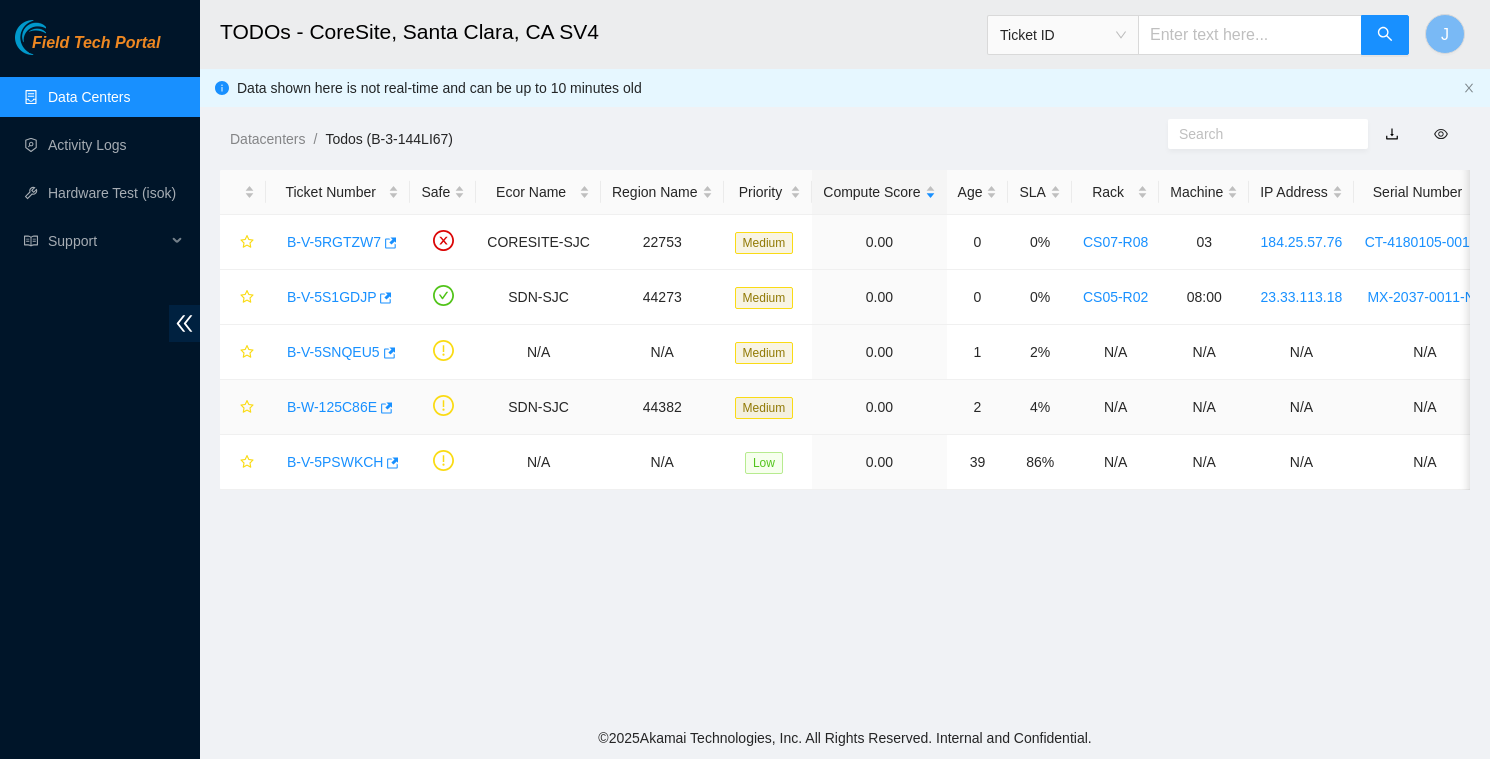 click on "B-W-125C86E" at bounding box center (332, 407) 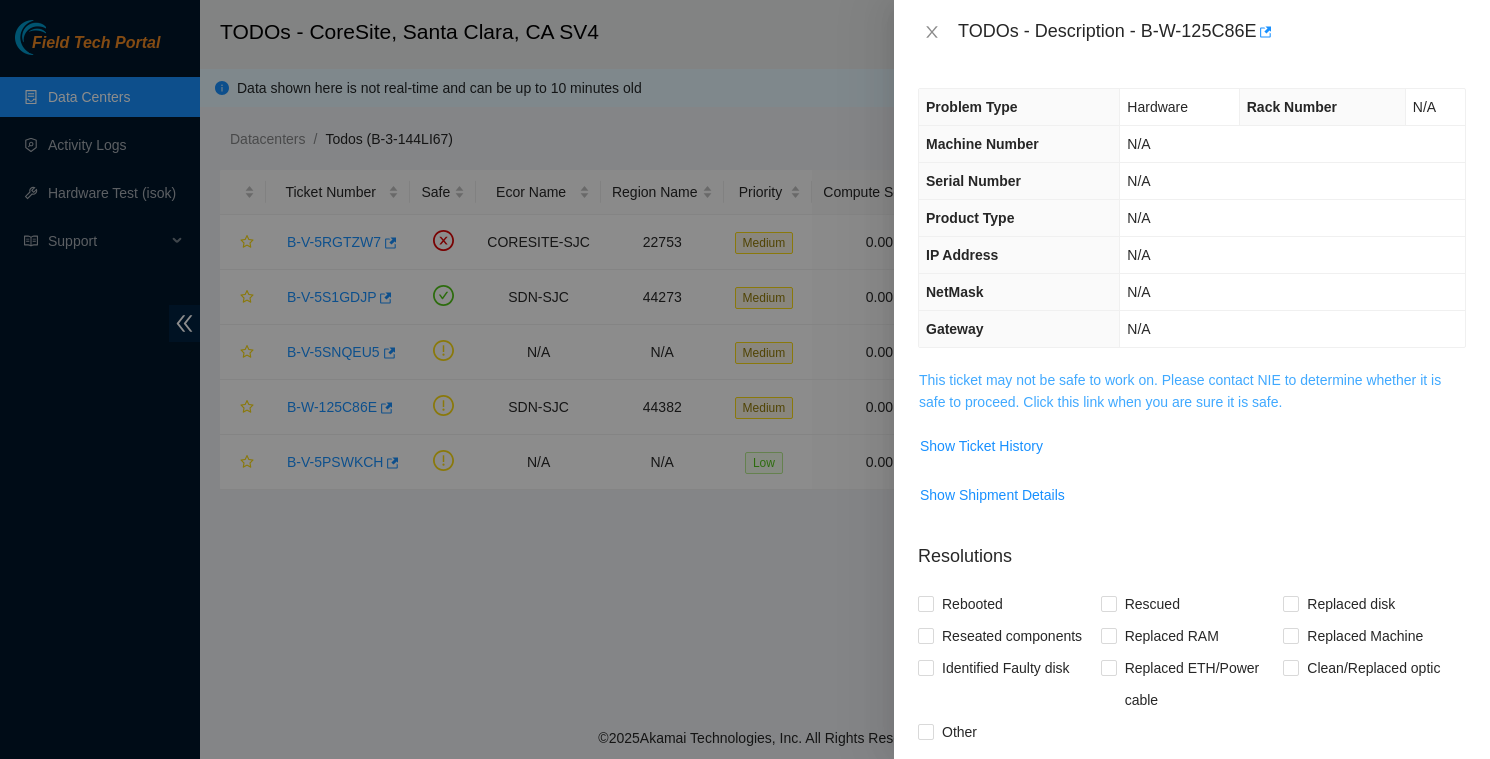 click on "This ticket may not be safe to work on. Please contact NIE to determine whether it is safe to proceed. Click this link when you are sure it is safe." at bounding box center (1180, 391) 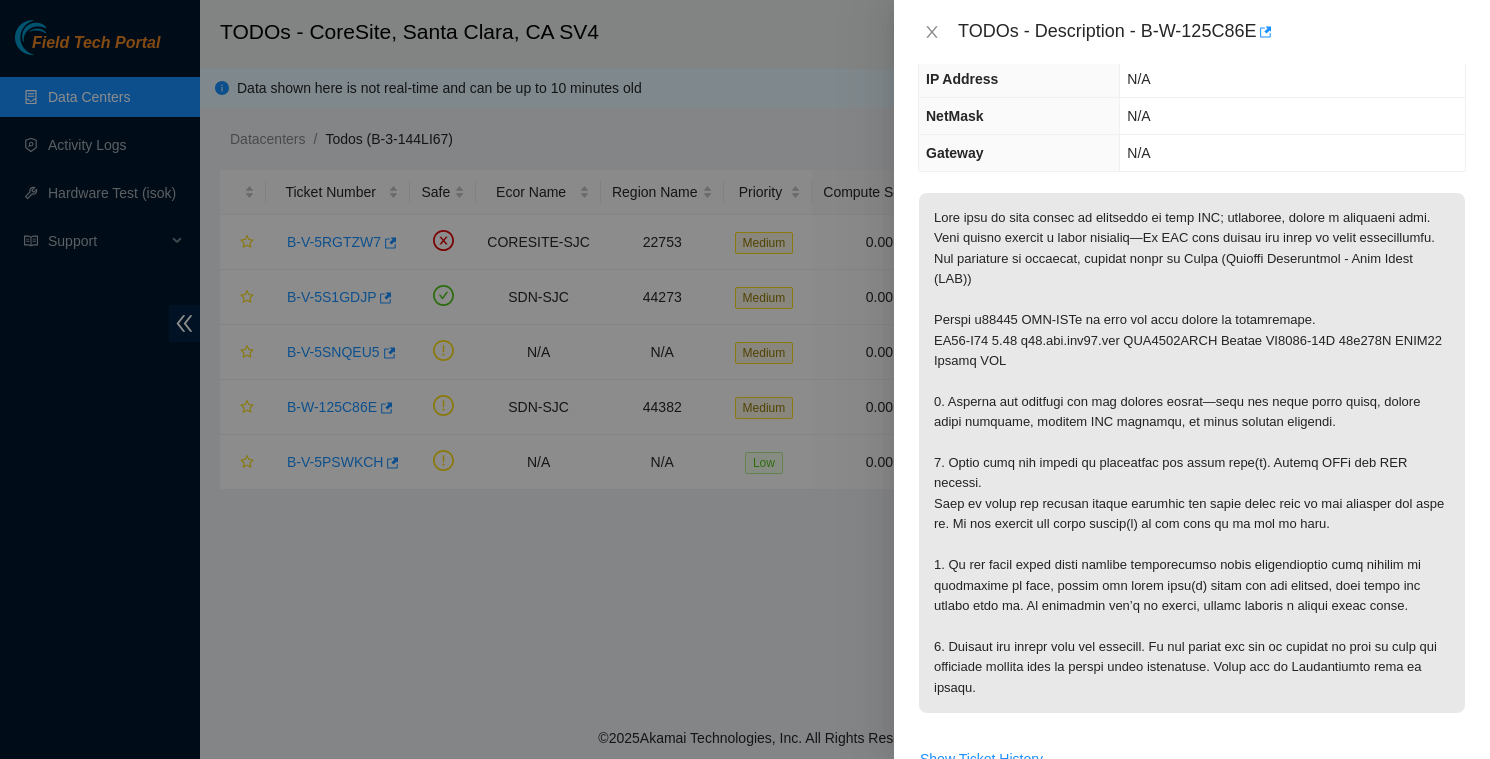 scroll, scrollTop: 294, scrollLeft: 0, axis: vertical 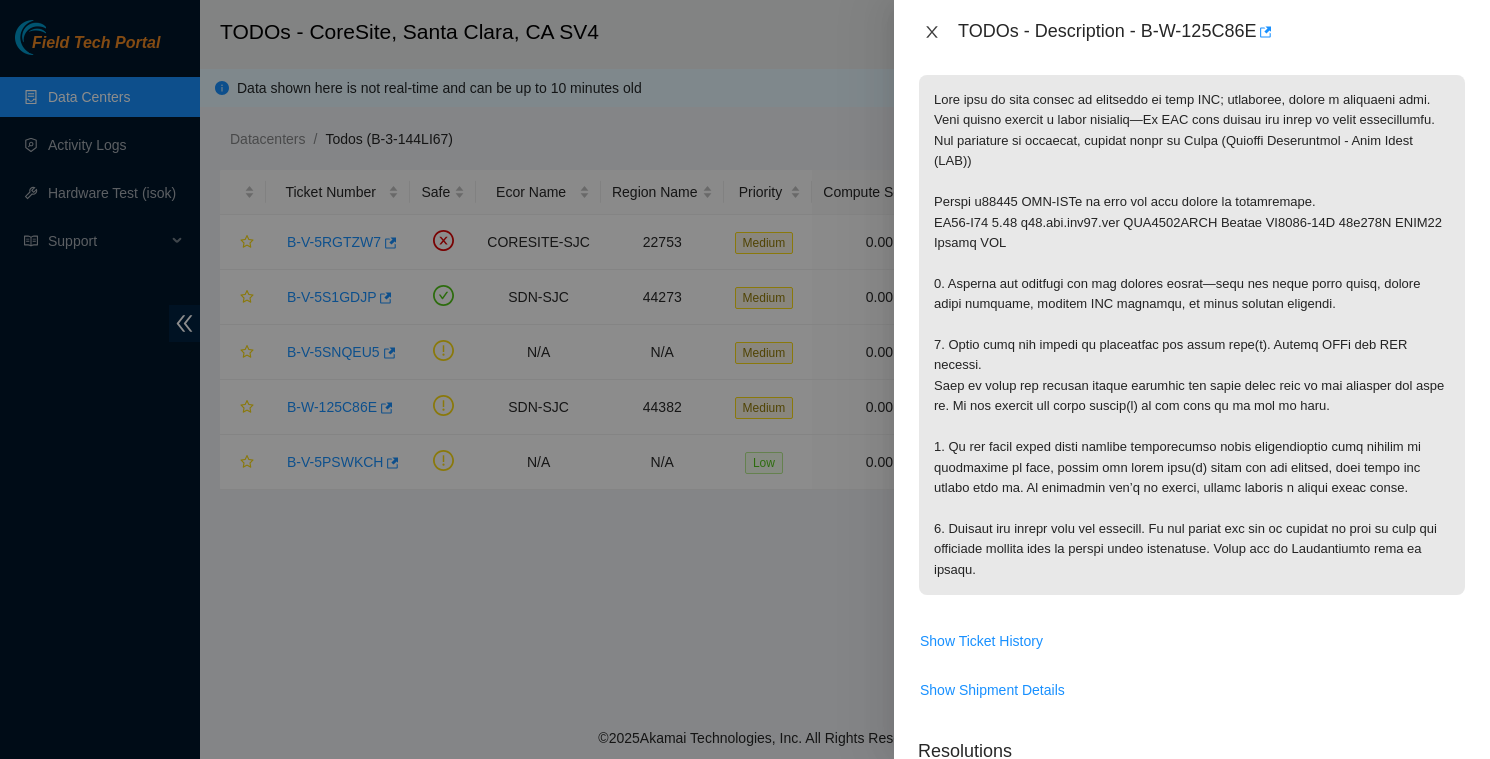 click 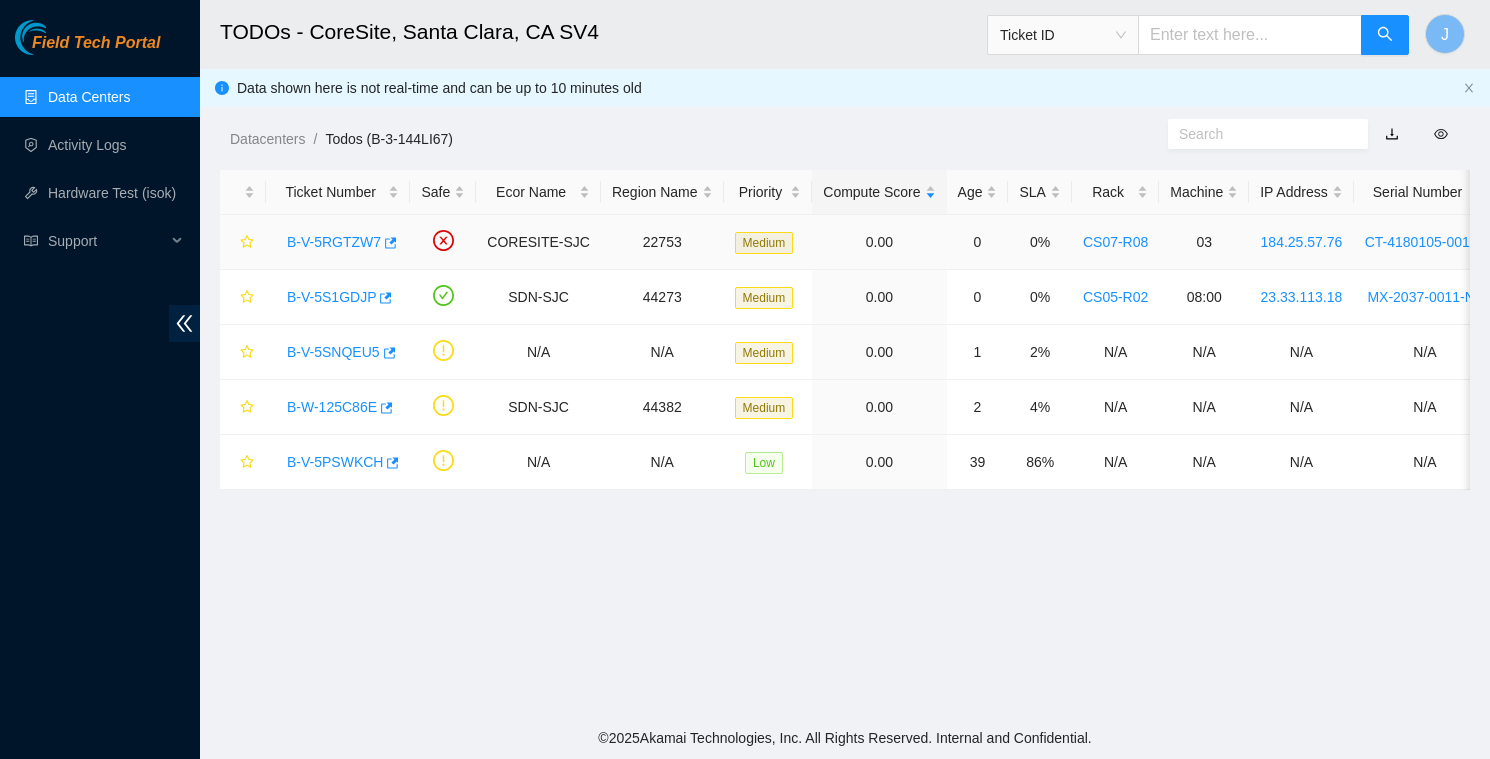 scroll, scrollTop: 360, scrollLeft: 0, axis: vertical 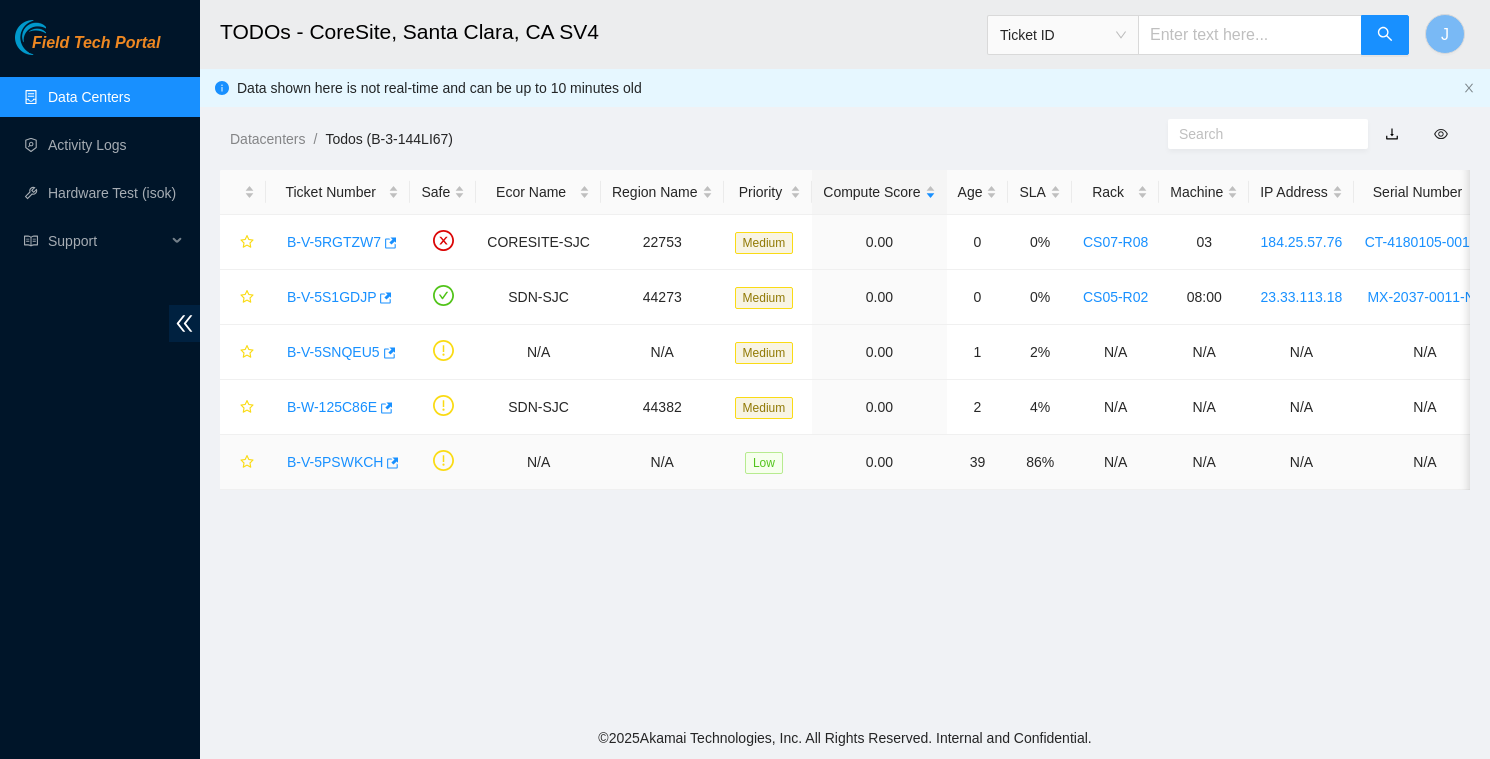 click on "B-V-5PSWKCH" at bounding box center (335, 462) 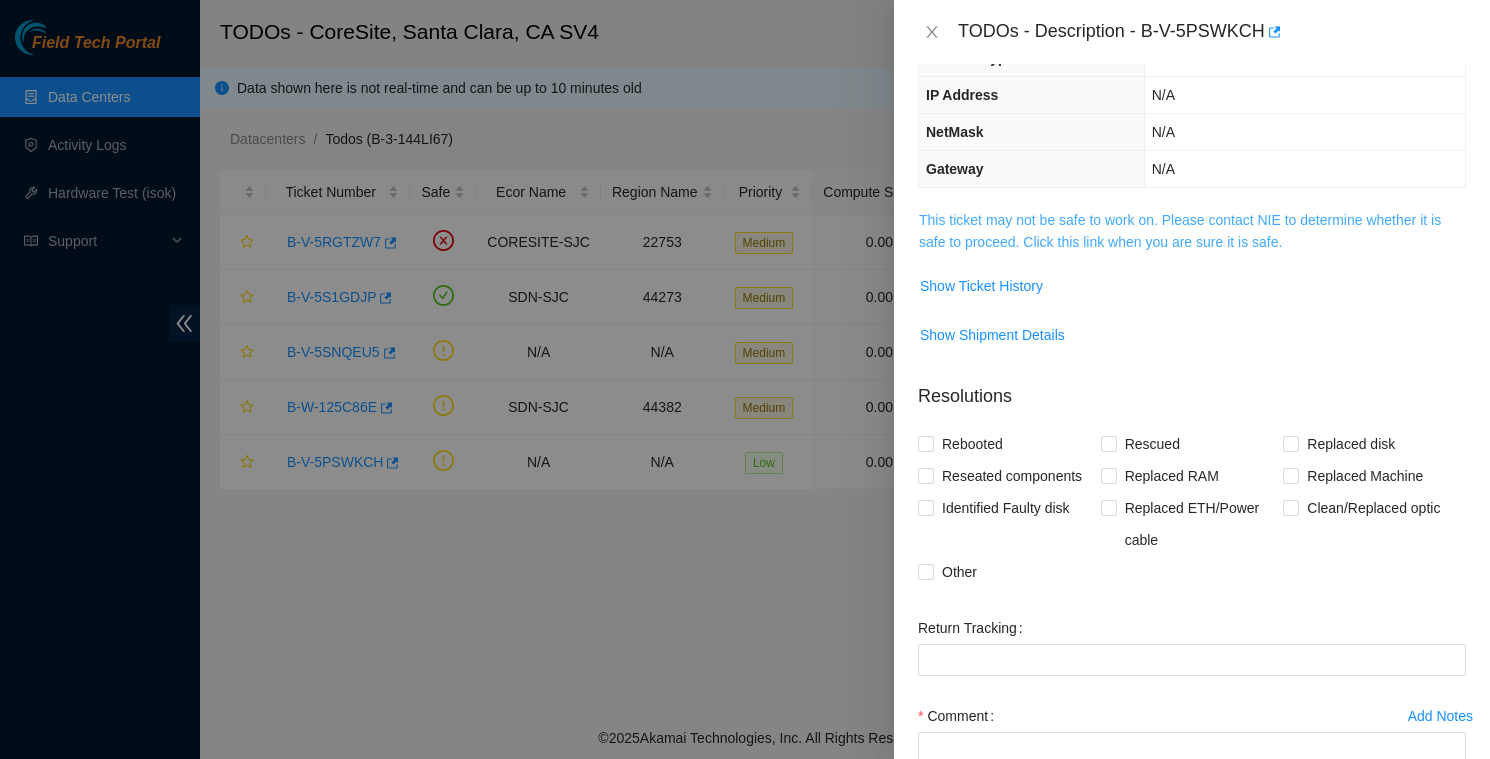 scroll, scrollTop: 156, scrollLeft: 0, axis: vertical 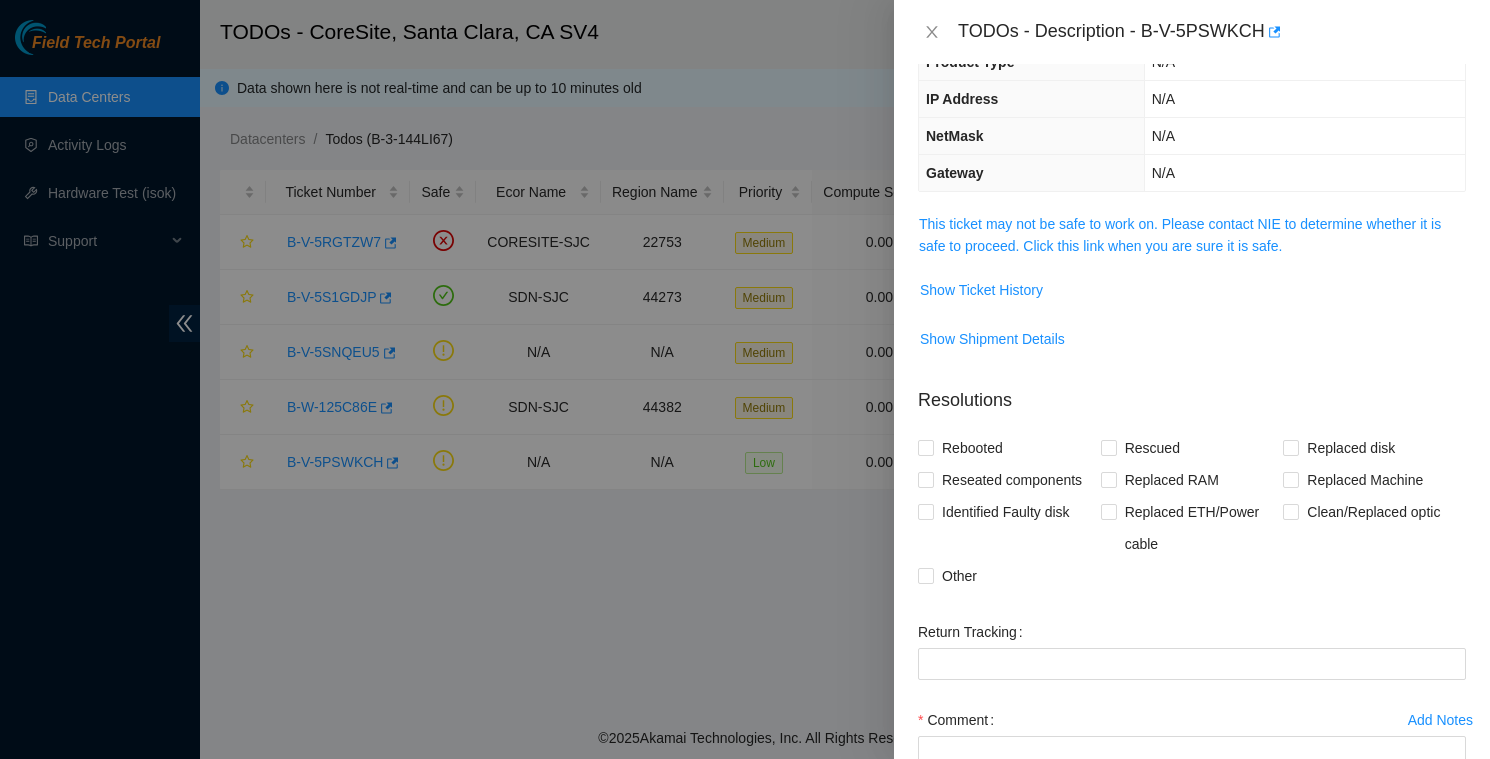 click on "This ticket may not be safe to work on. Please contact NIE to determine whether it is safe to proceed. Click this link when you are sure it is safe." at bounding box center [1192, 235] 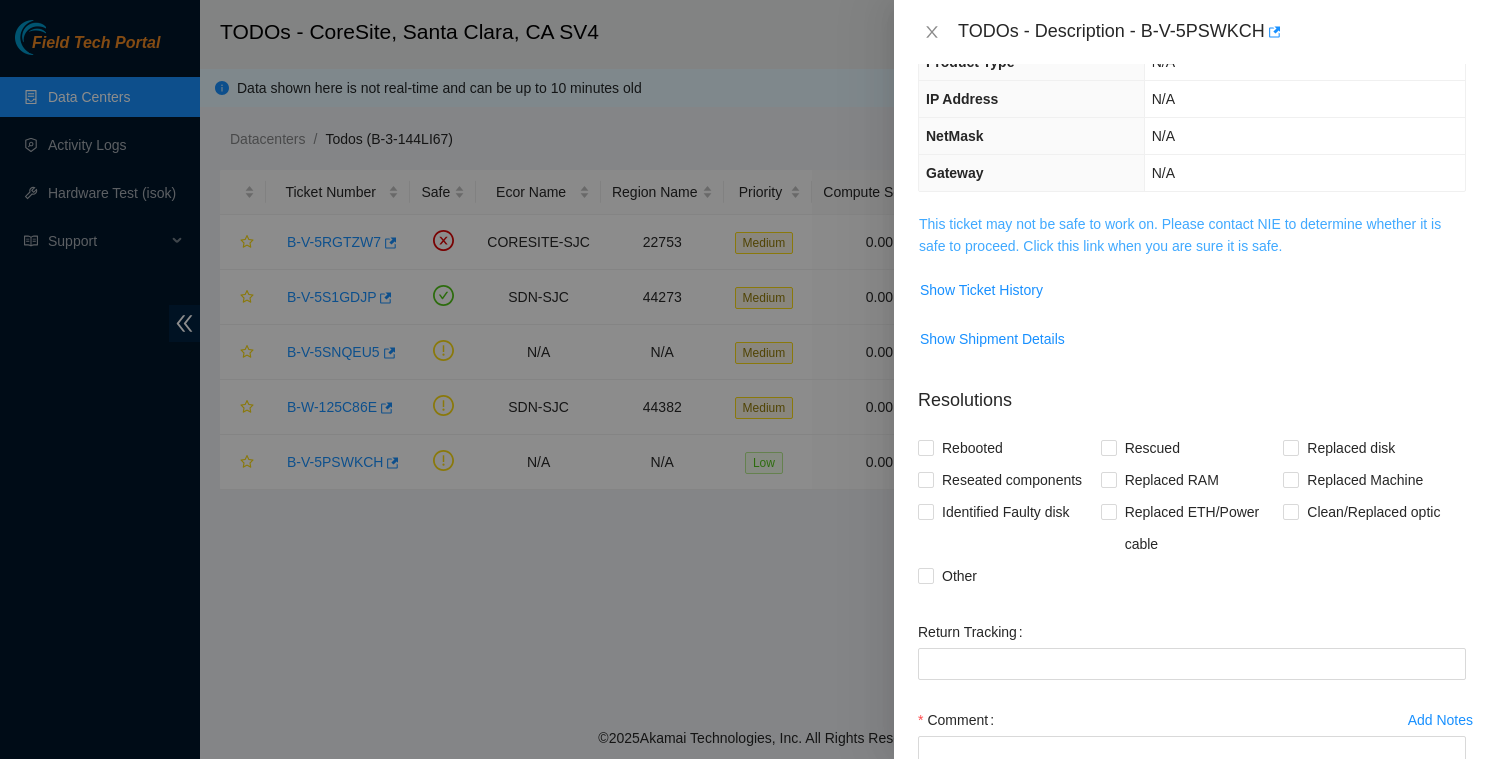 click on "This ticket may not be safe to work on. Please contact NIE to determine whether it is safe to proceed. Click this link when you are sure it is safe." at bounding box center (1180, 235) 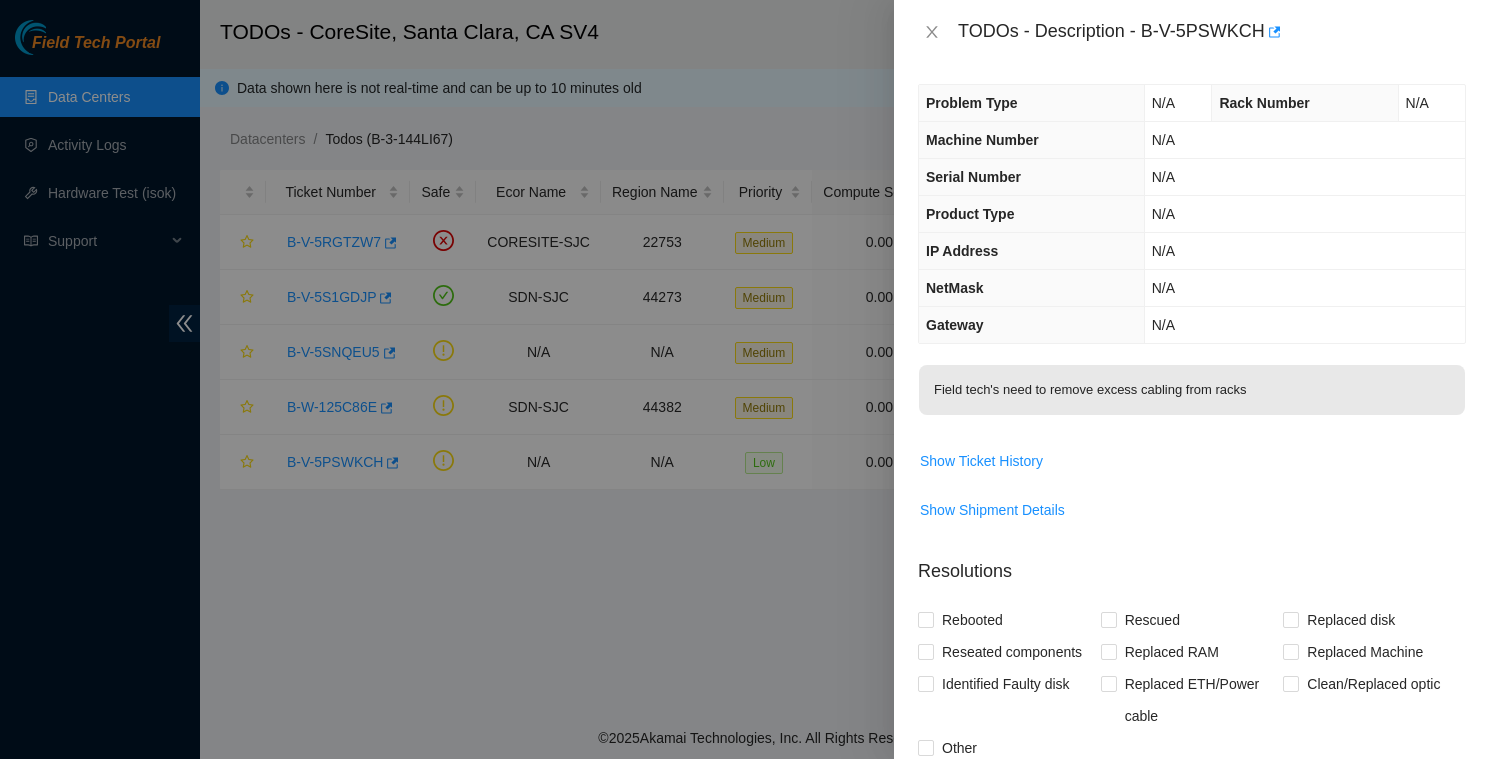scroll, scrollTop: 0, scrollLeft: 0, axis: both 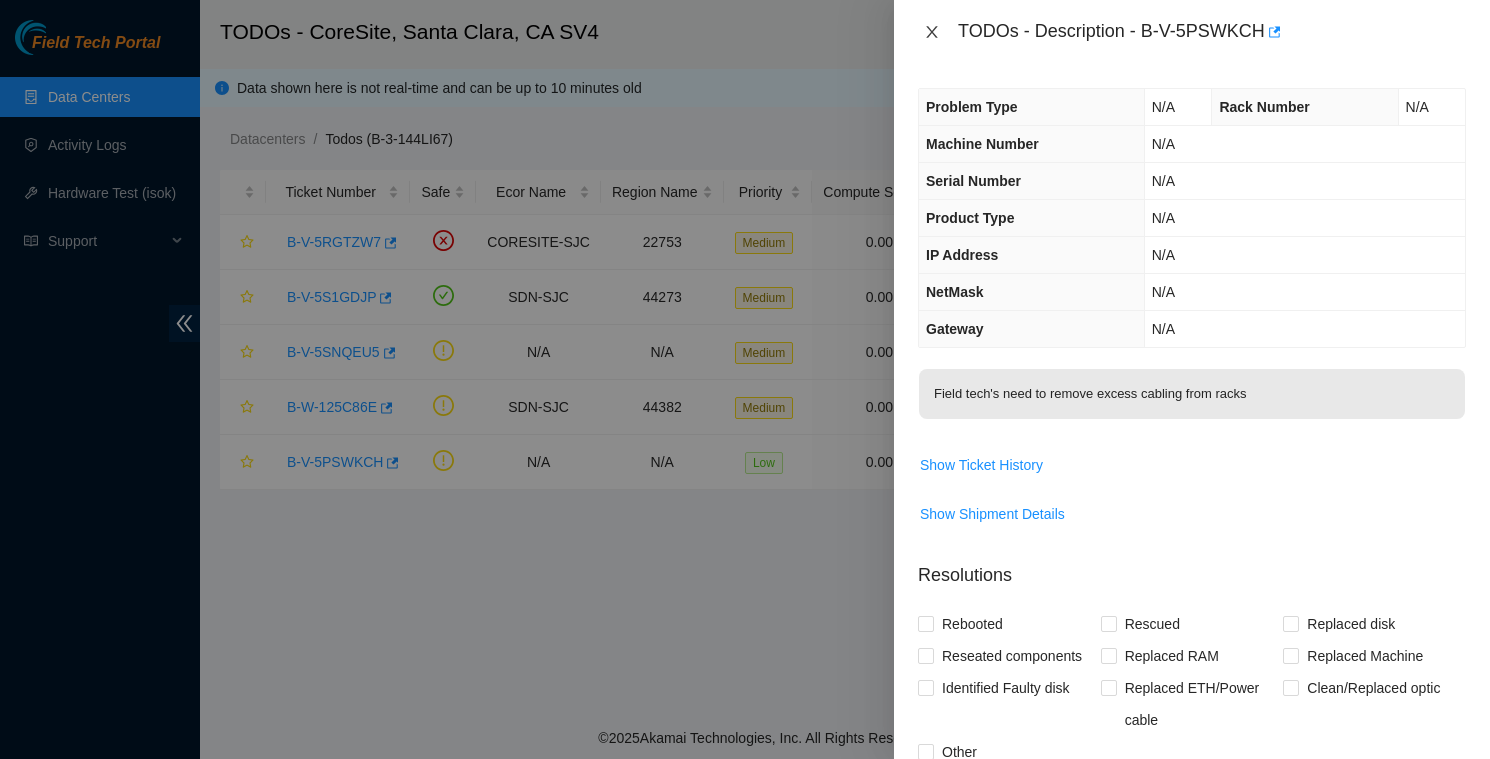 click 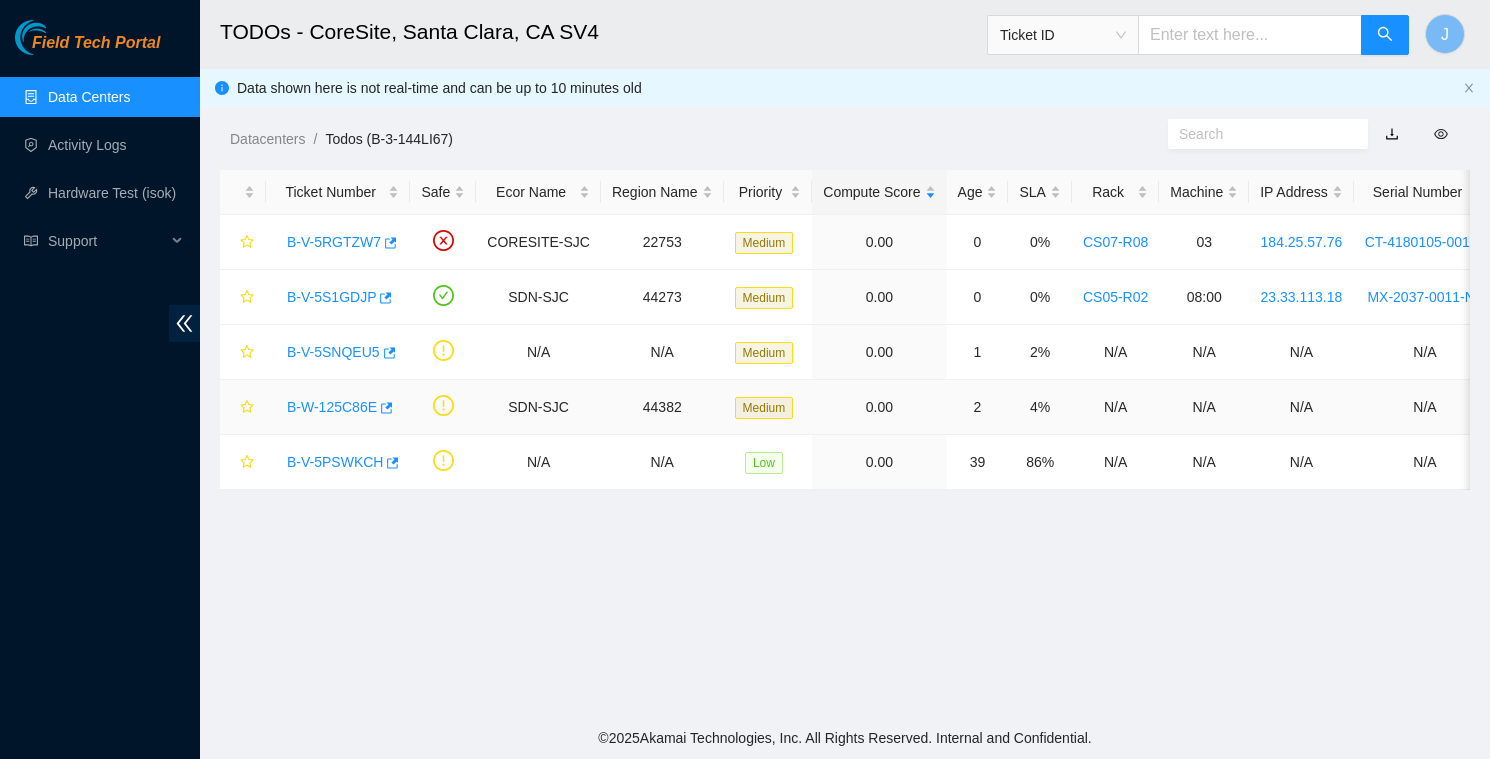 click on "B-W-125C86E" at bounding box center (332, 407) 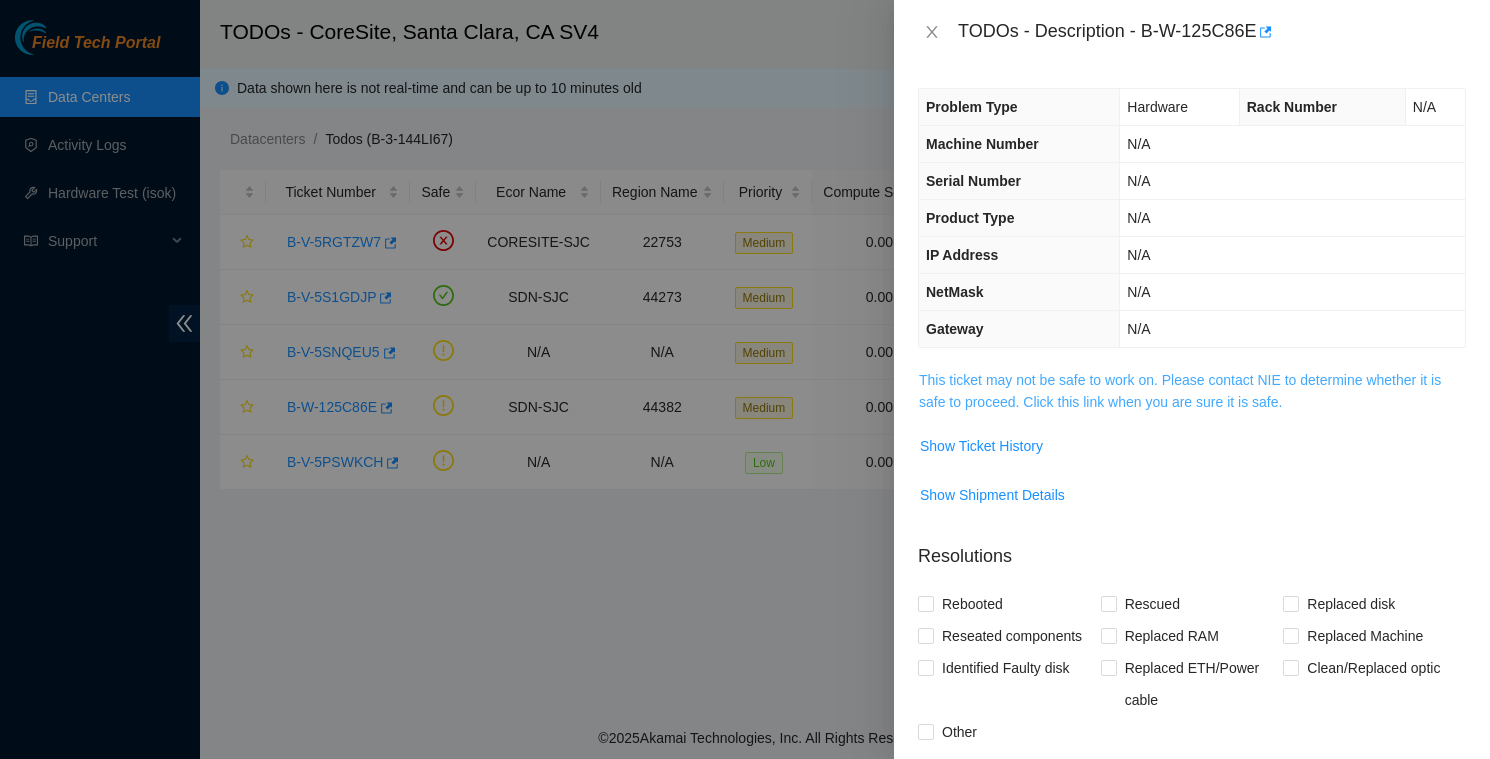 click on "This ticket may not be safe to work on. Please contact NIE to determine whether it is safe to proceed. Click this link when you are sure it is safe." at bounding box center (1180, 391) 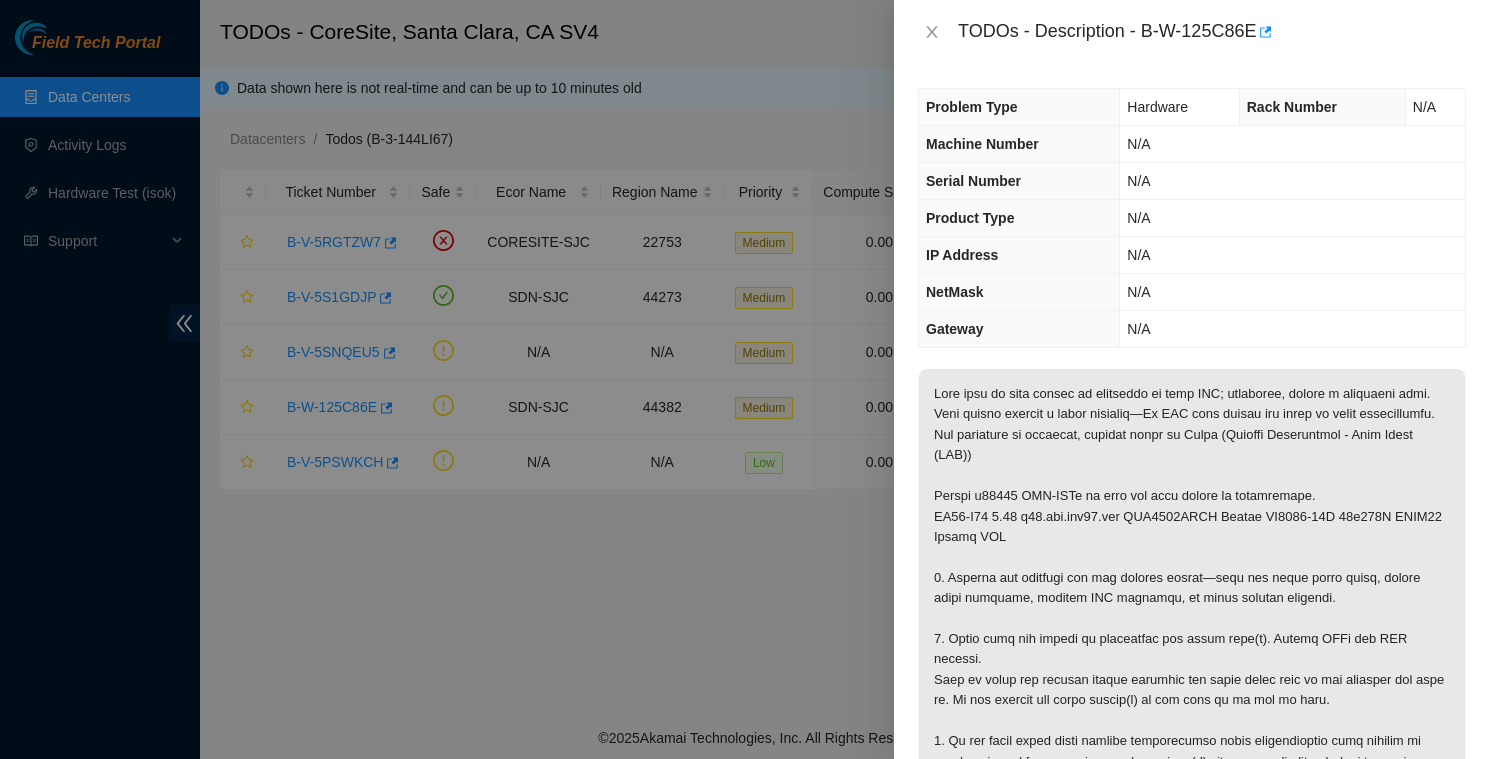 click on "TODOs - Description - B-W-125C86E" at bounding box center [1212, 32] 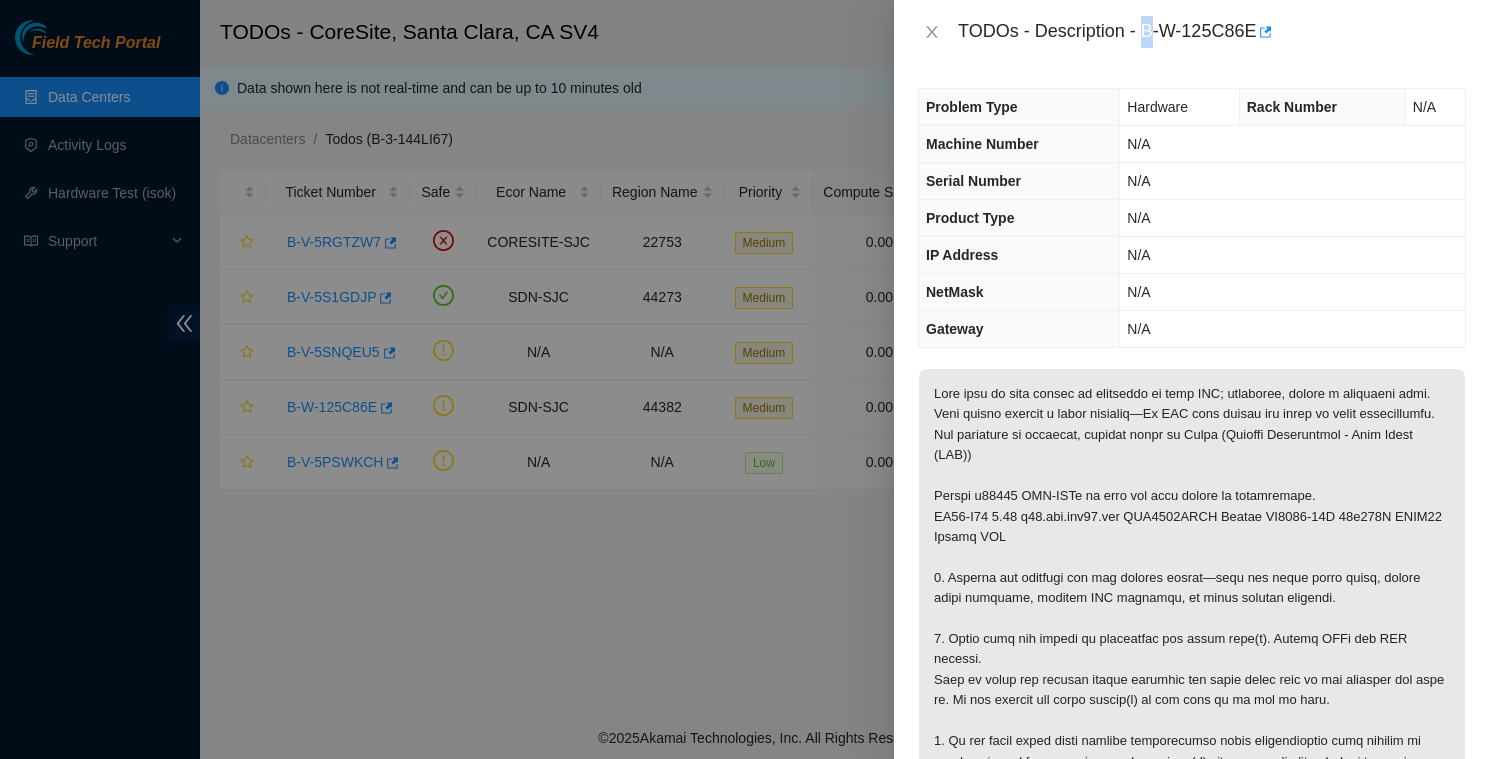 click on "TODOs - Description - B-W-125C86E" at bounding box center [1212, 32] 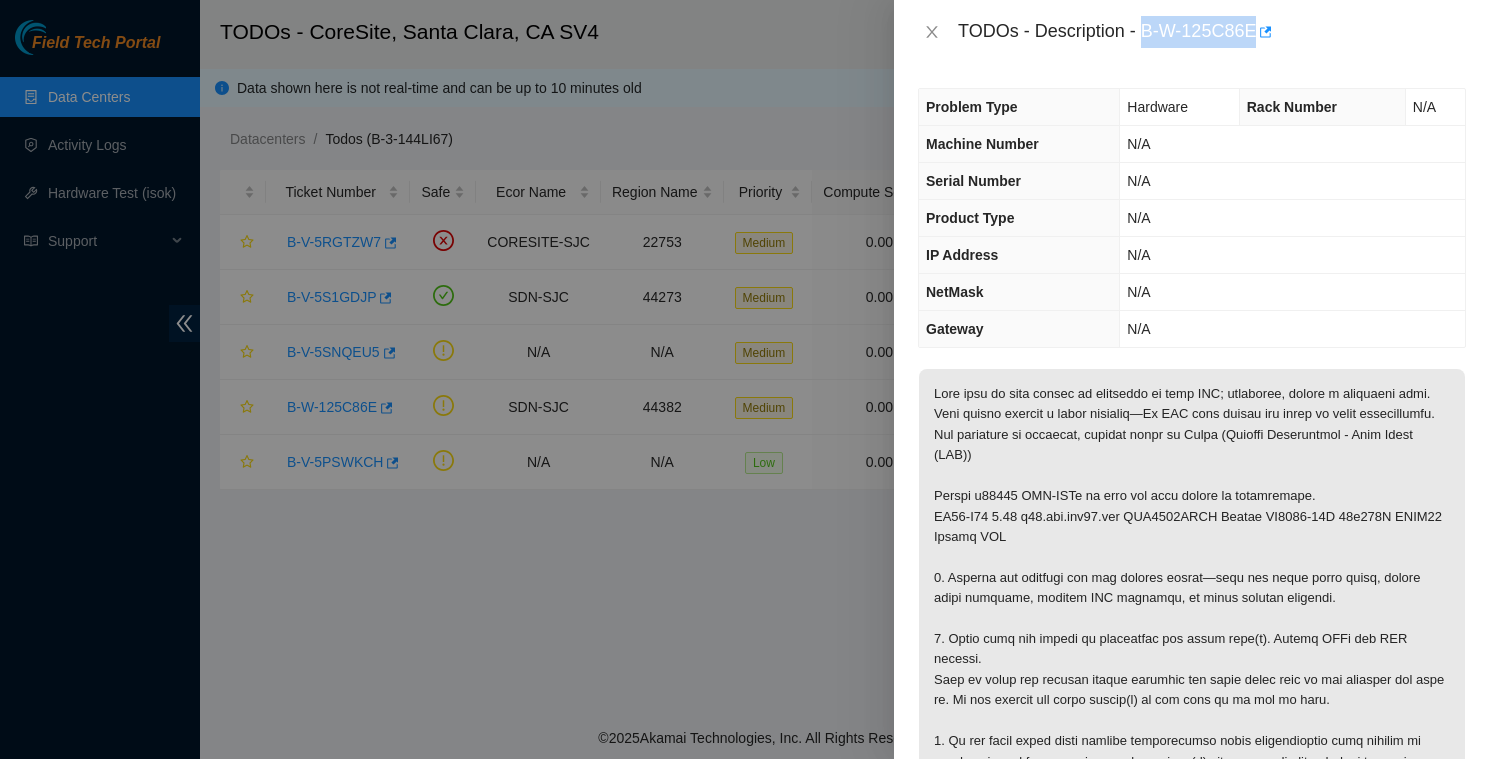 click on "TODOs - Description - B-W-125C86E" at bounding box center [1212, 32] 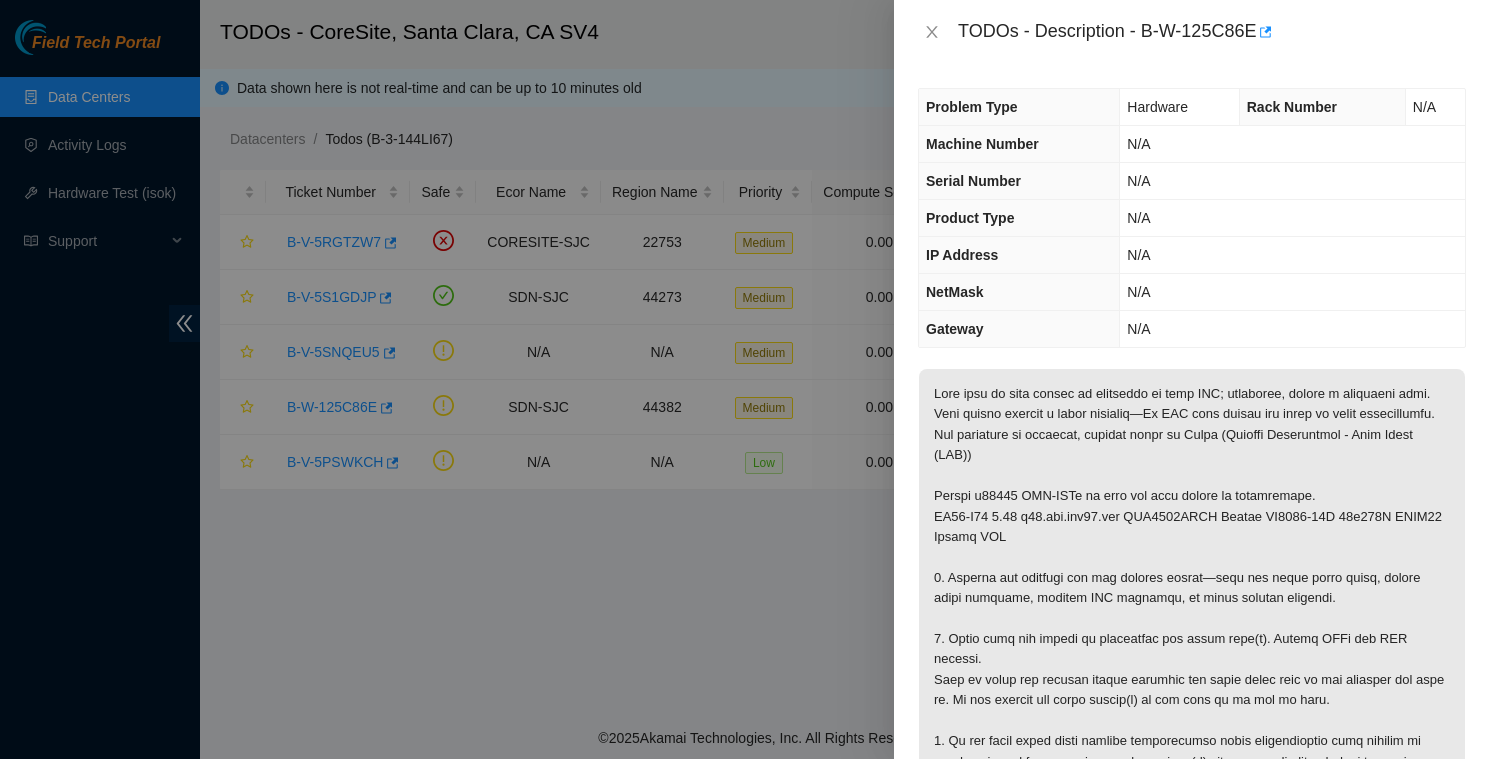 click at bounding box center [1192, 629] 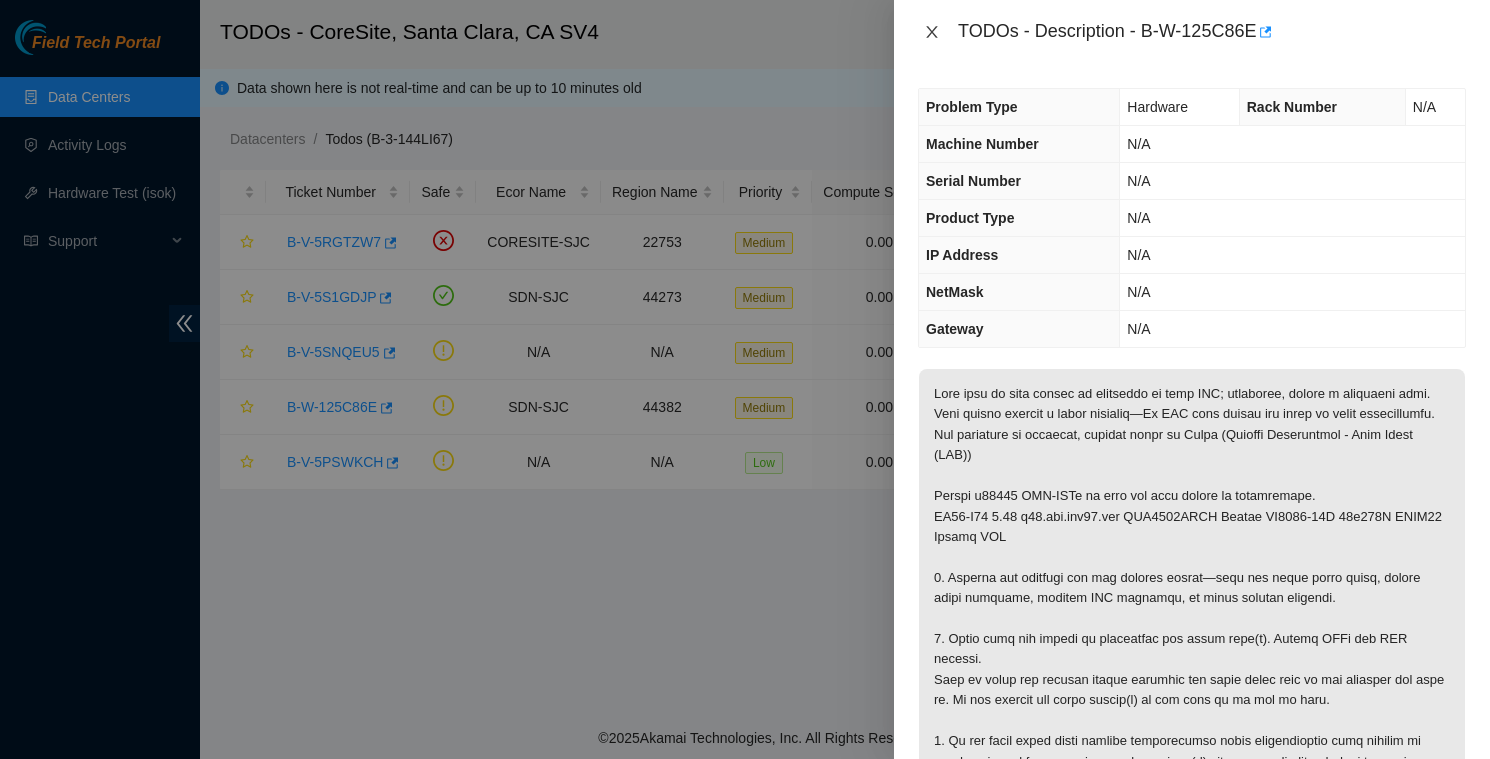 click at bounding box center (932, 32) 